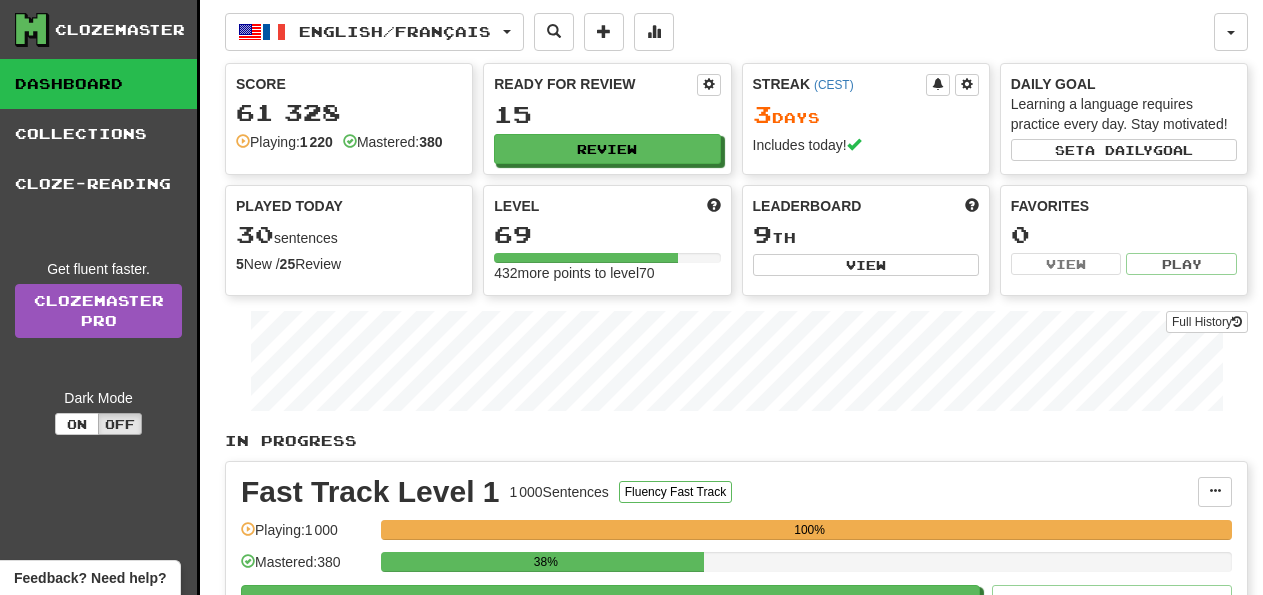 scroll, scrollTop: 0, scrollLeft: 0, axis: both 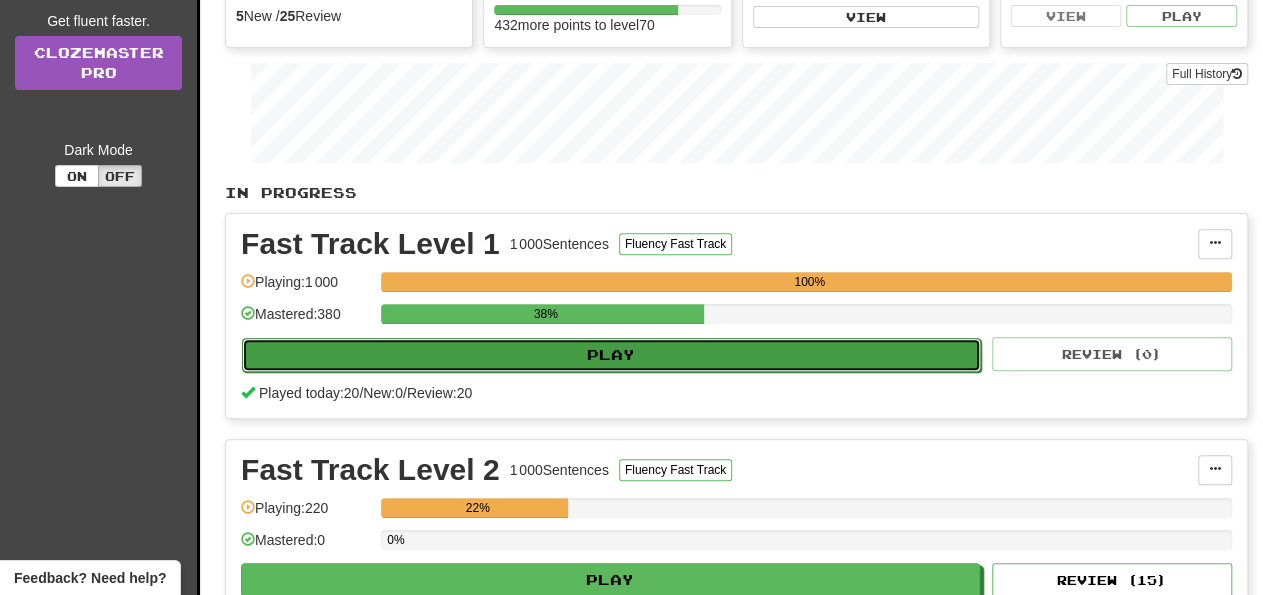 click on "Play" at bounding box center [611, 355] 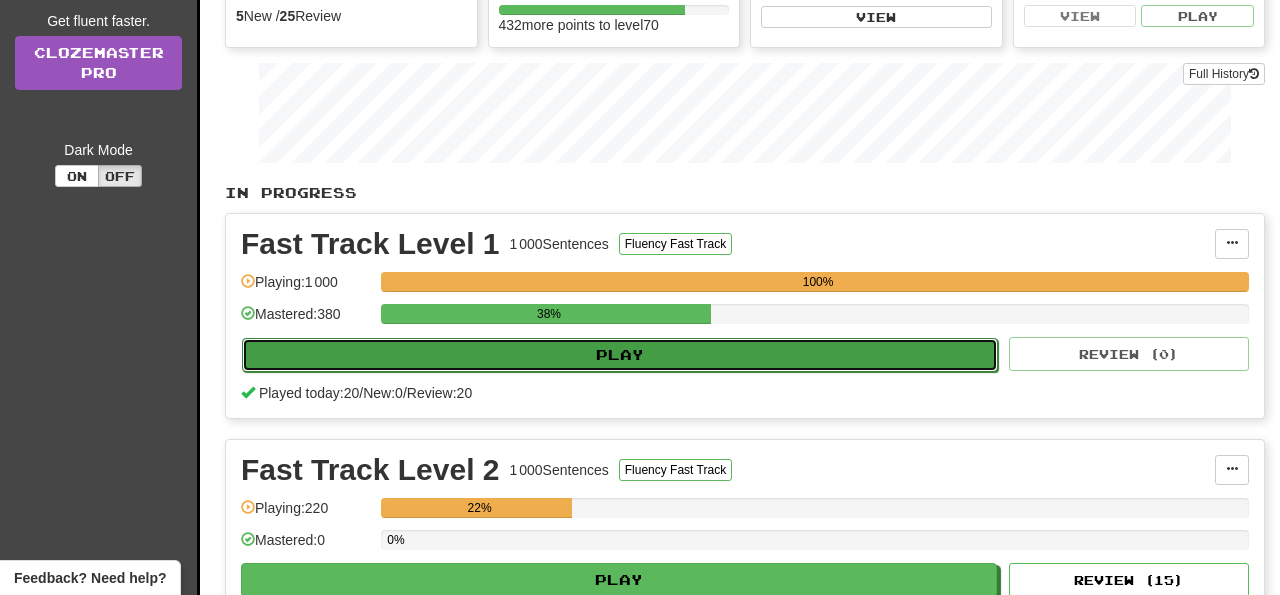 select on "**" 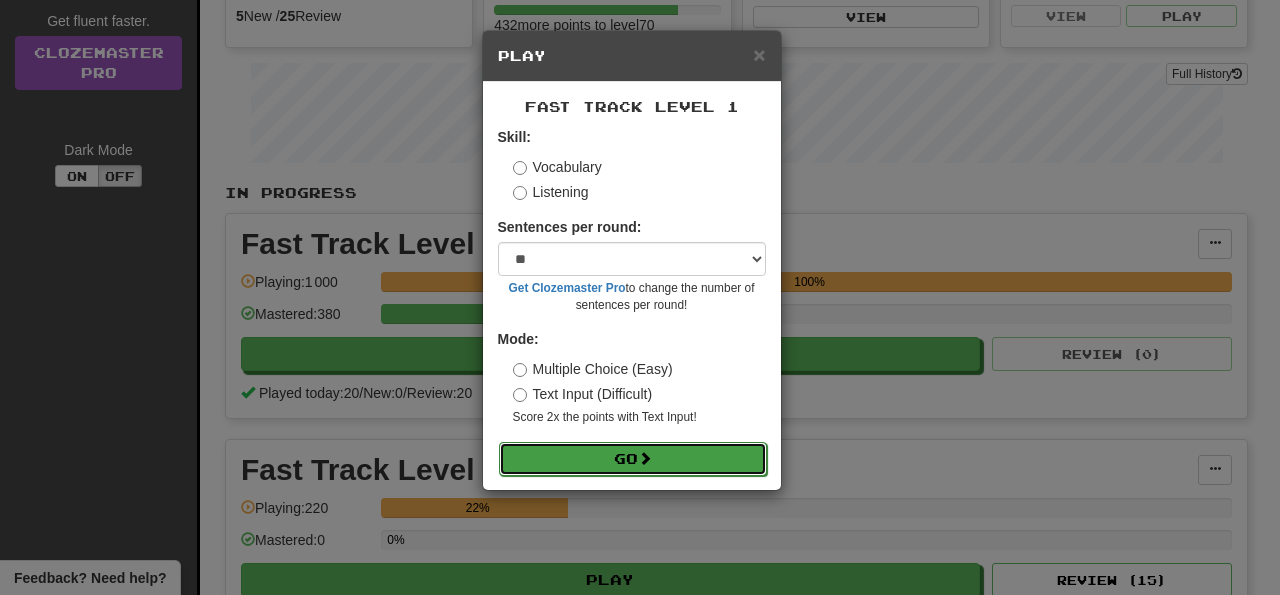 click on "Go" at bounding box center (633, 459) 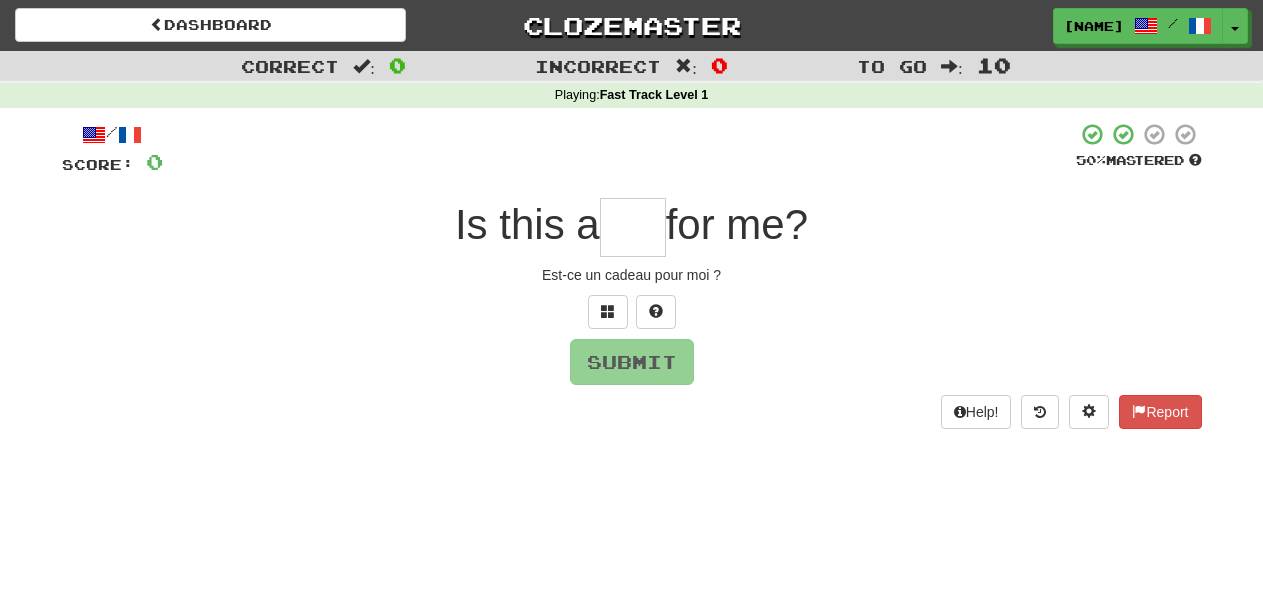scroll, scrollTop: 0, scrollLeft: 0, axis: both 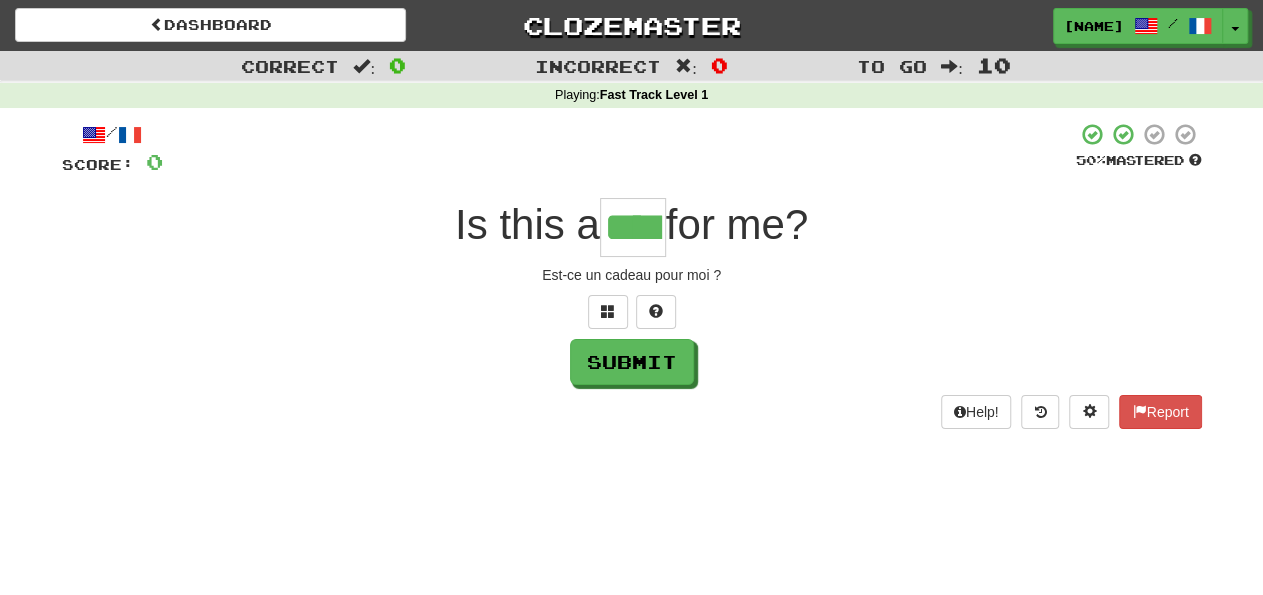type on "****" 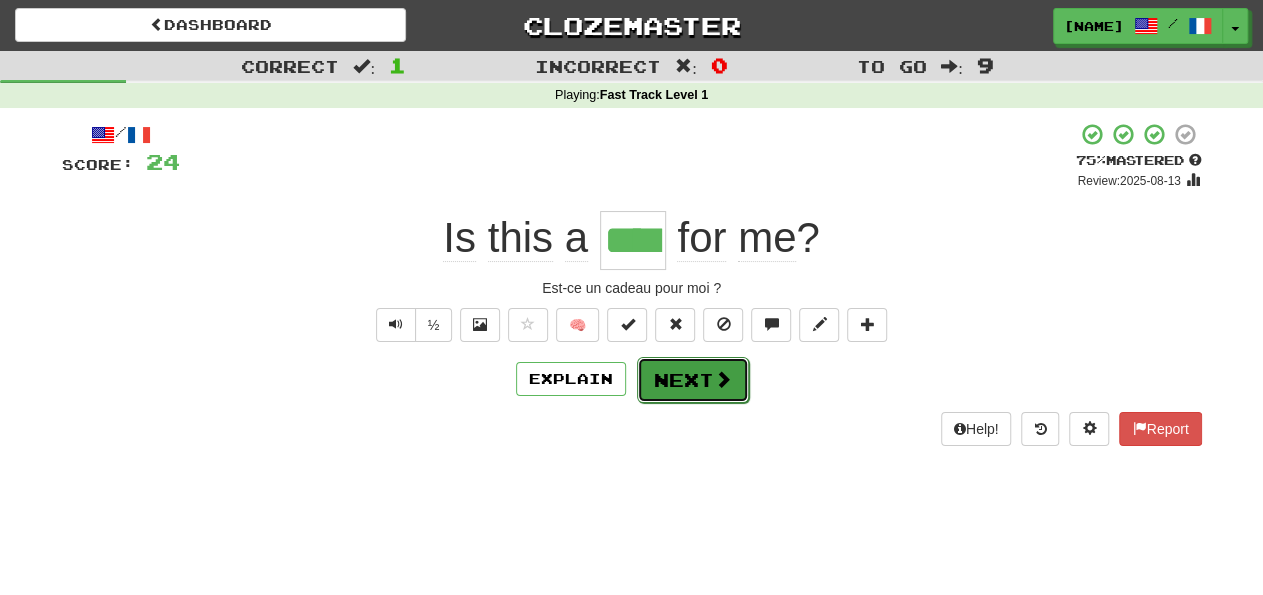 click on "Next" at bounding box center [693, 380] 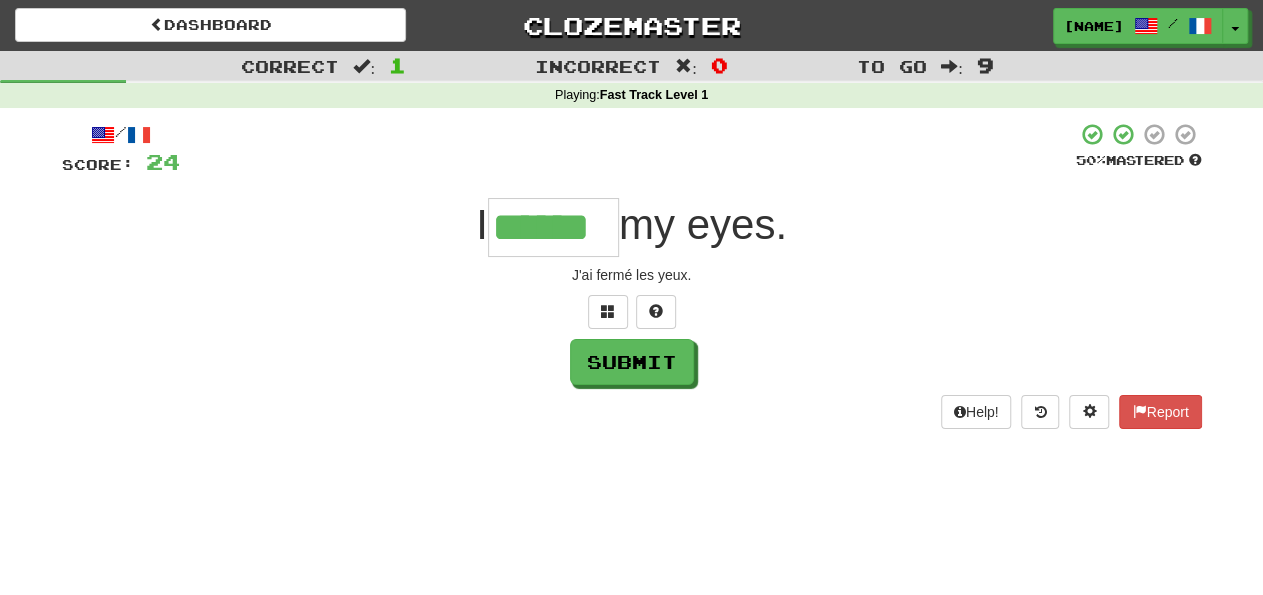 type on "******" 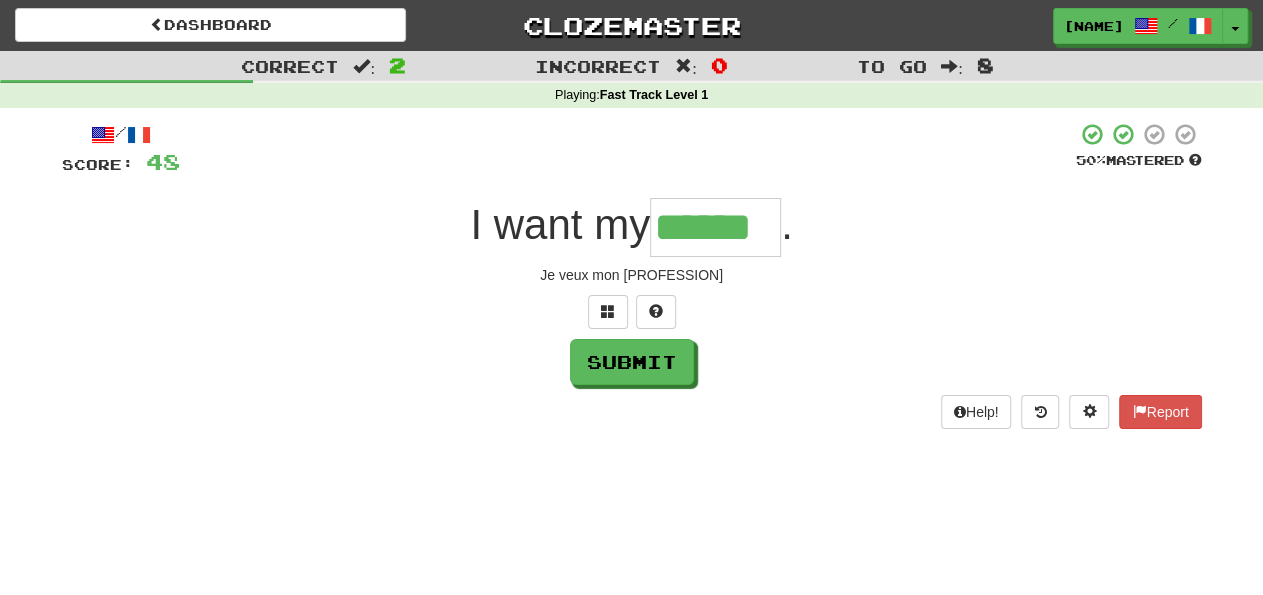 type on "******" 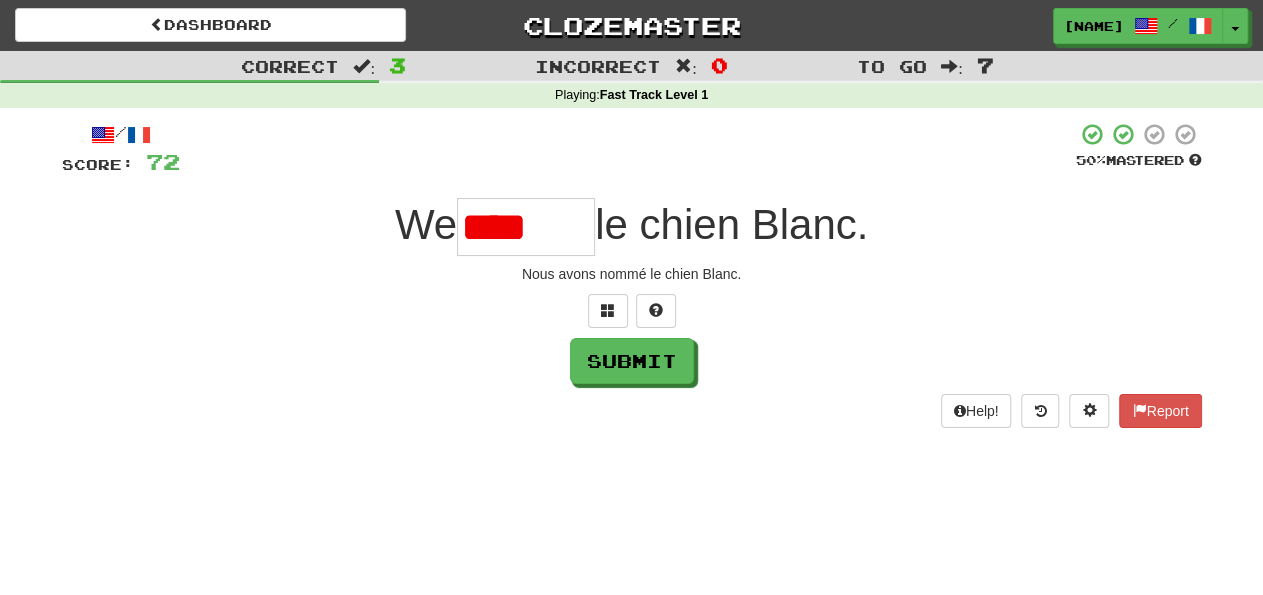 scroll, scrollTop: 0, scrollLeft: 0, axis: both 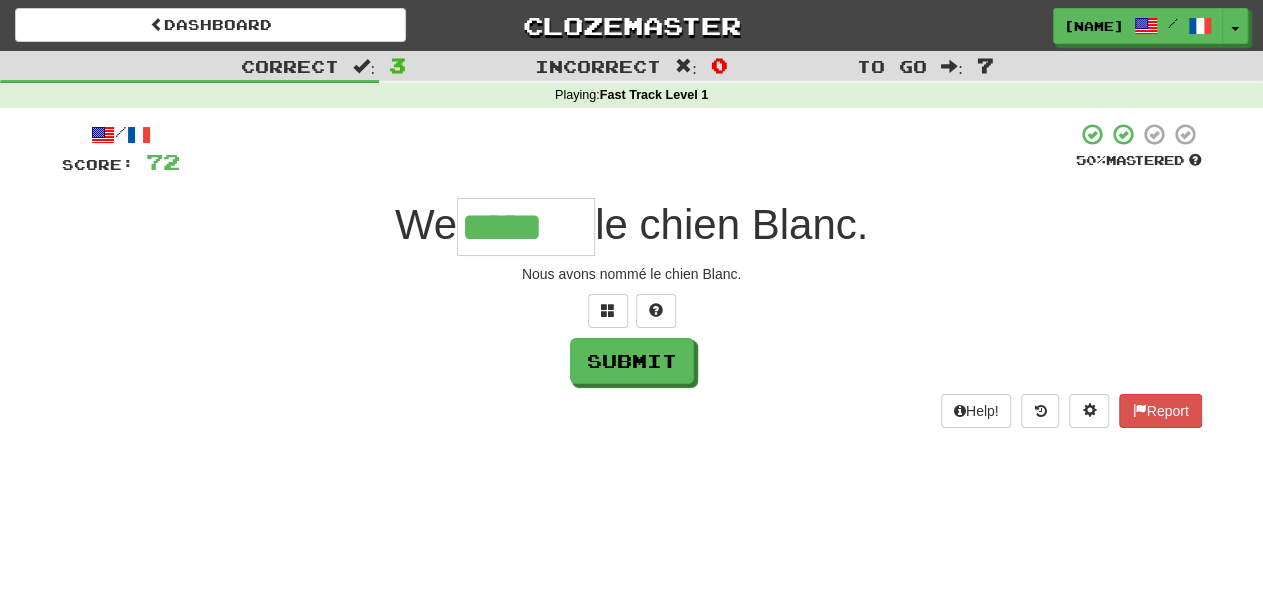 type on "*****" 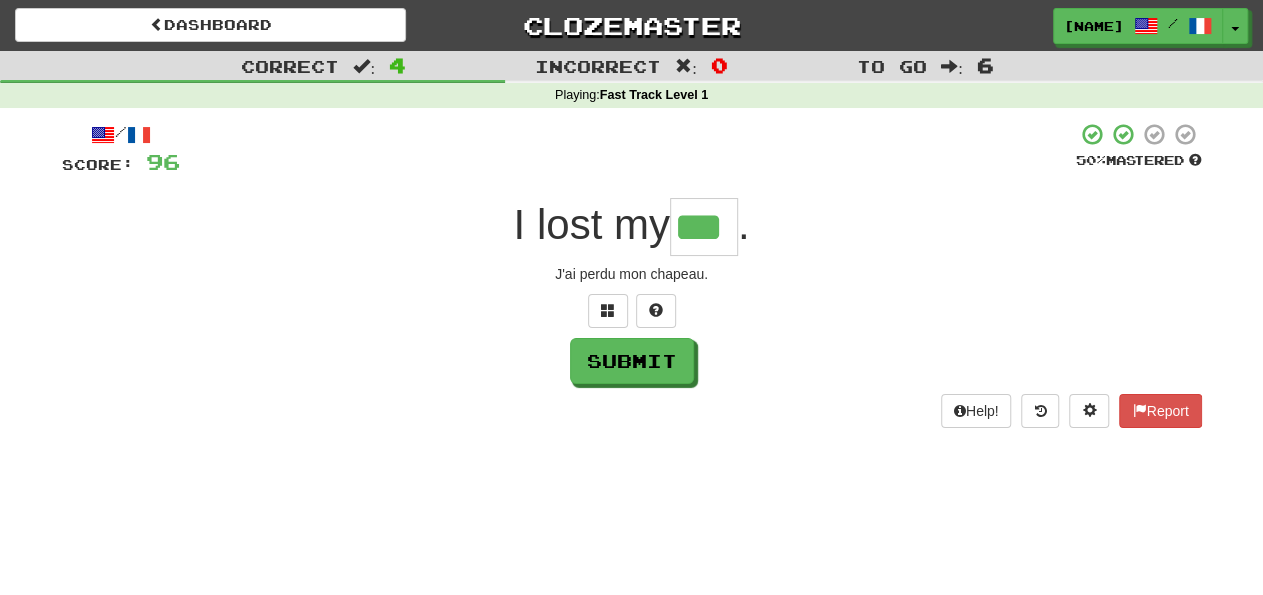 type on "***" 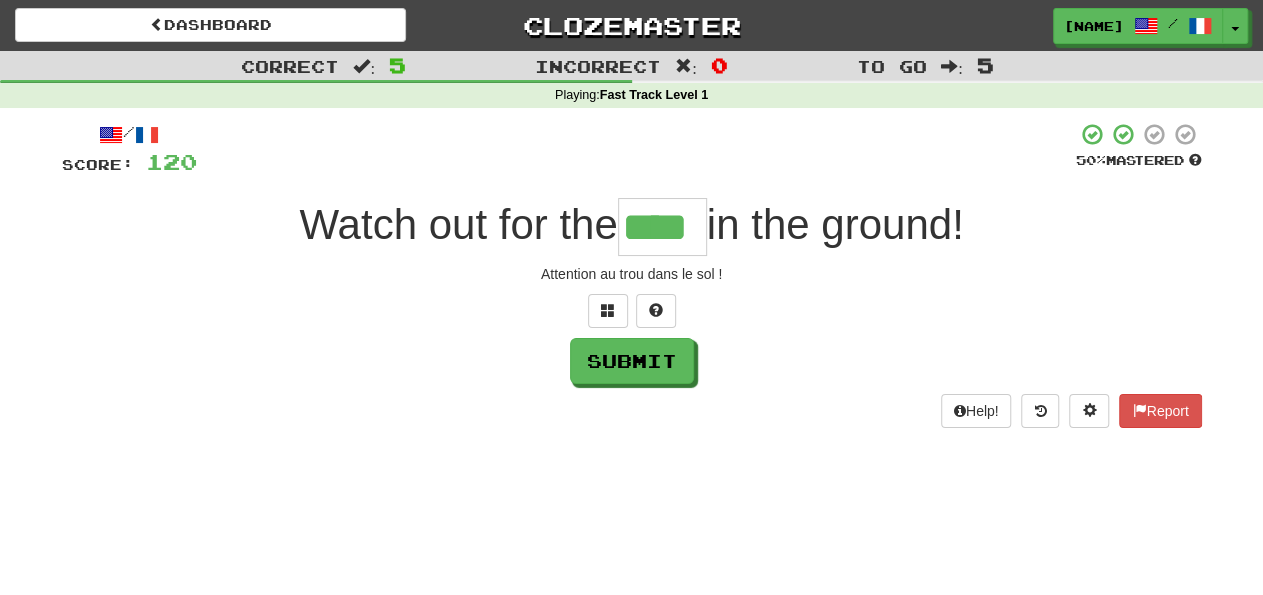 type on "****" 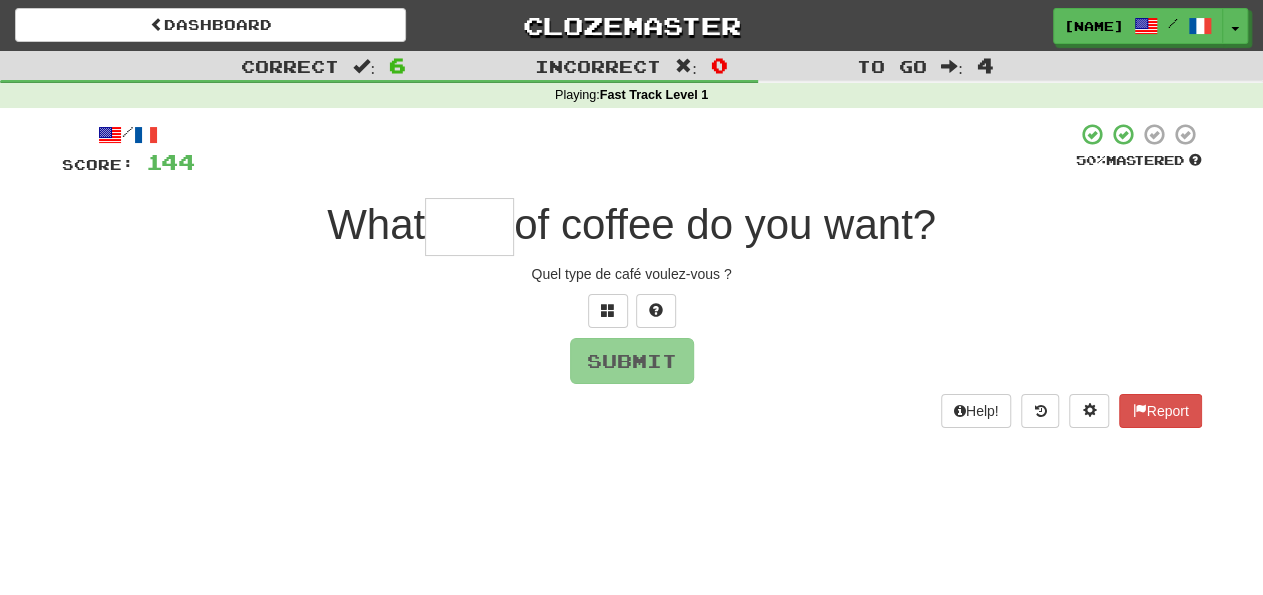 type on "*" 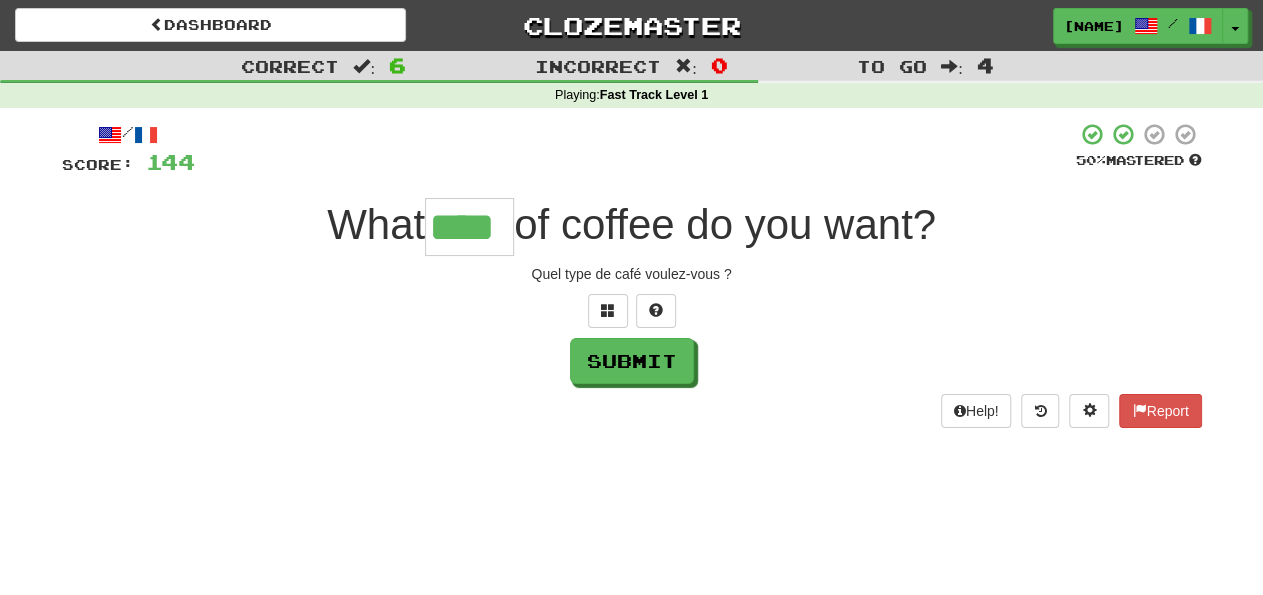 type on "****" 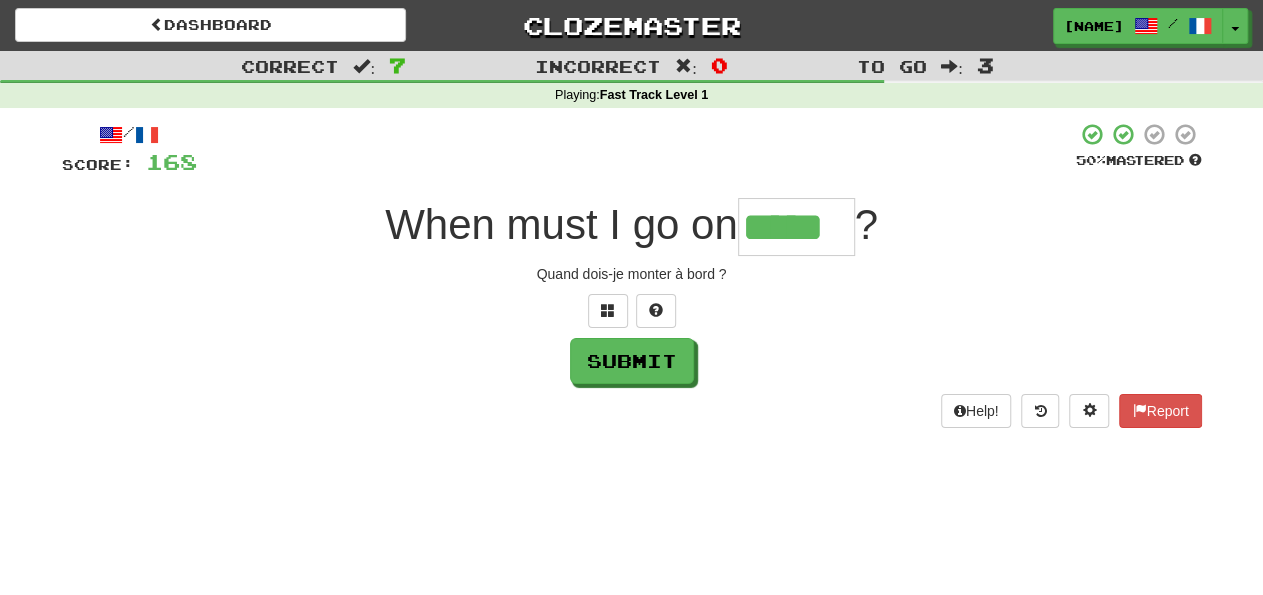 type on "*****" 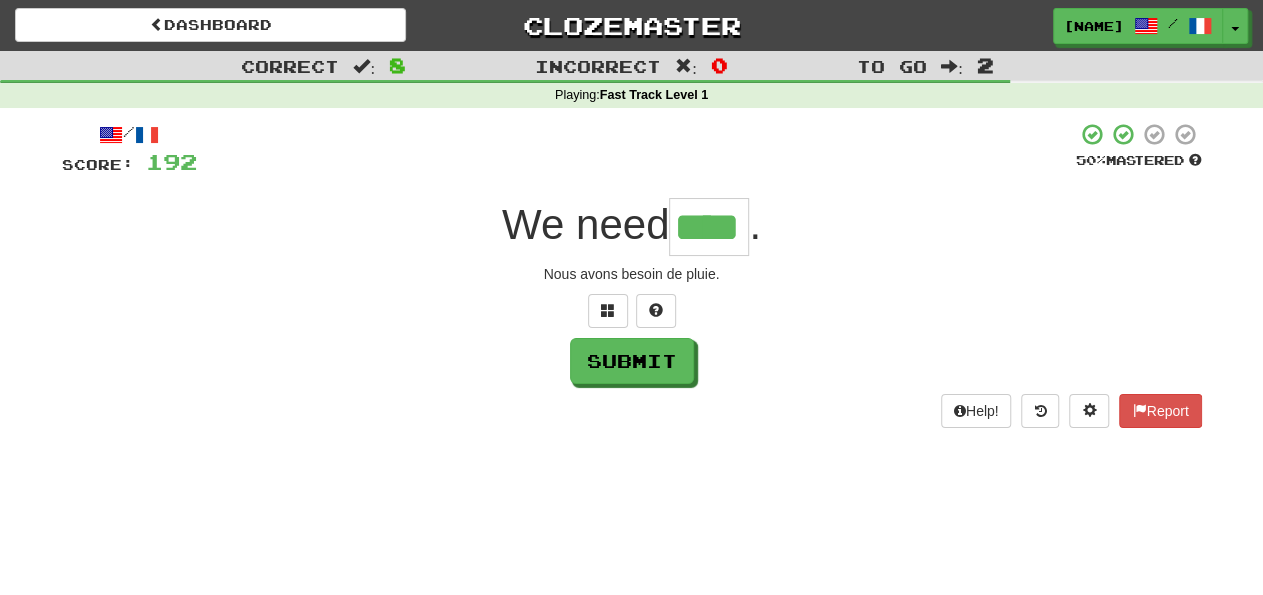type on "****" 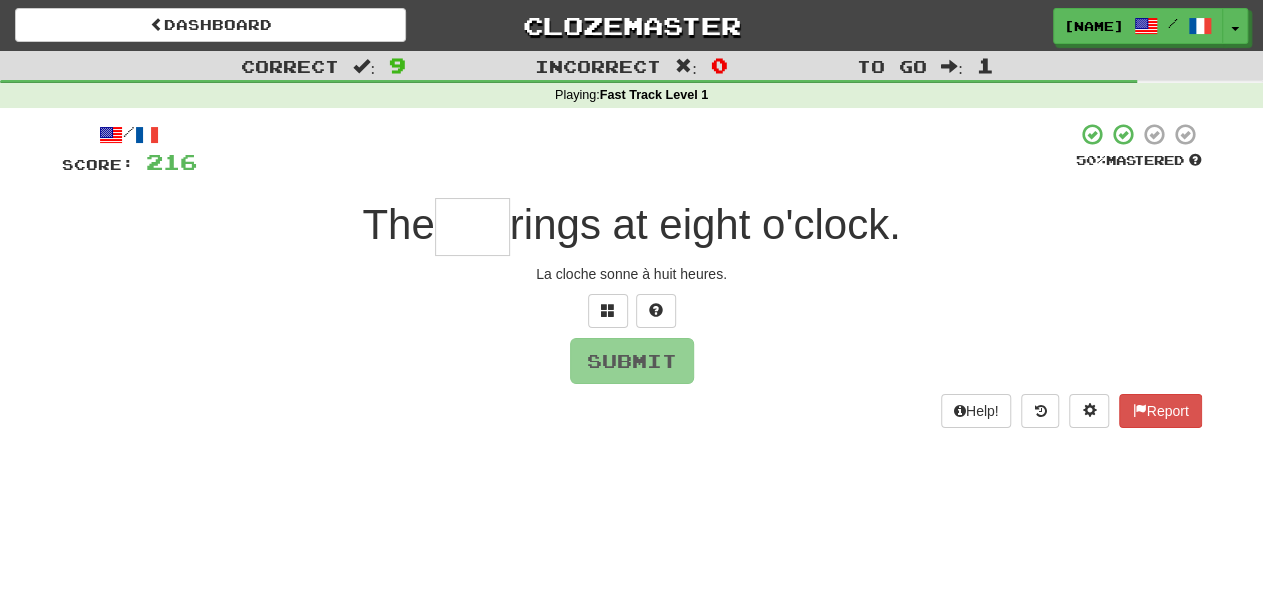 type on "*" 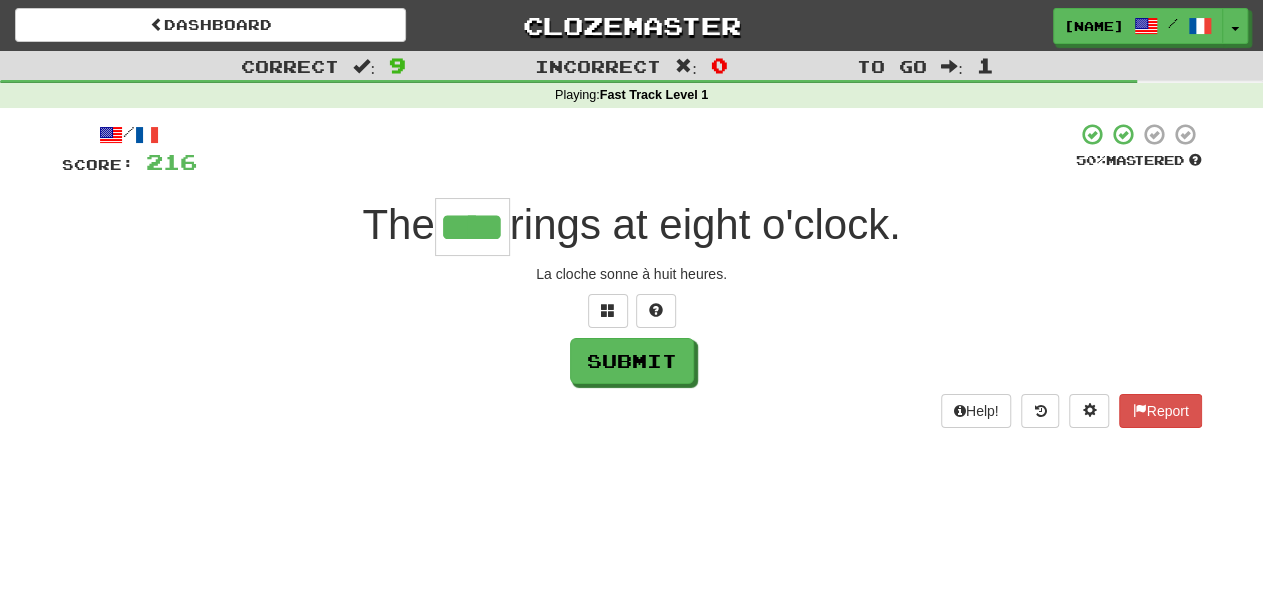 type on "****" 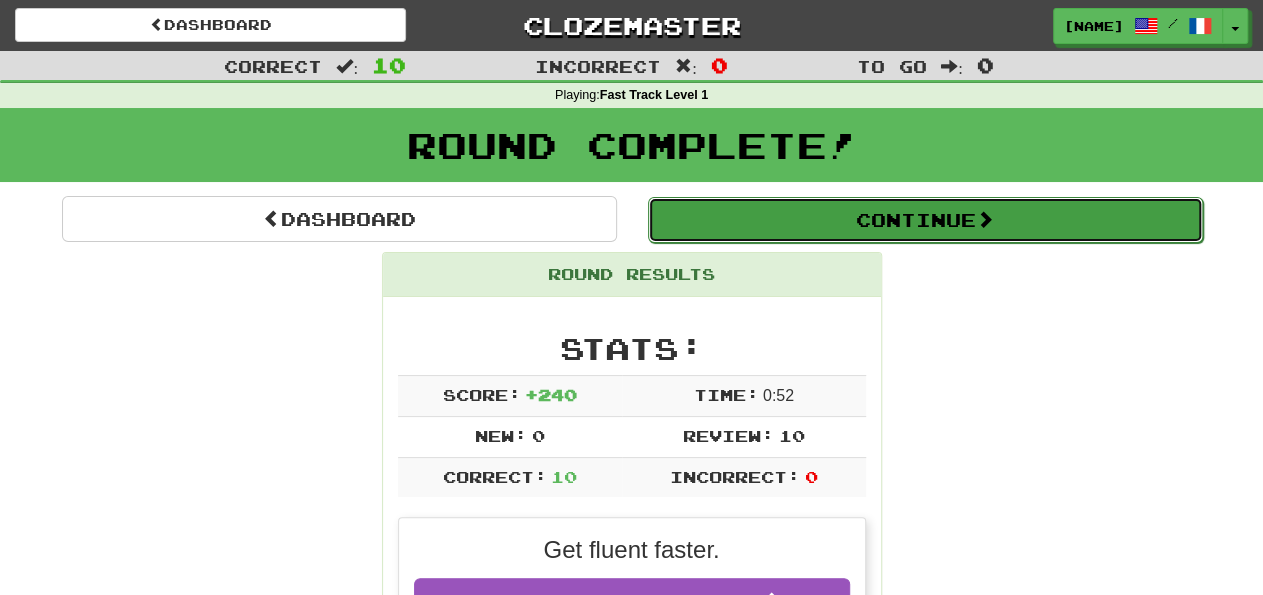 click on "Continue" at bounding box center [925, 220] 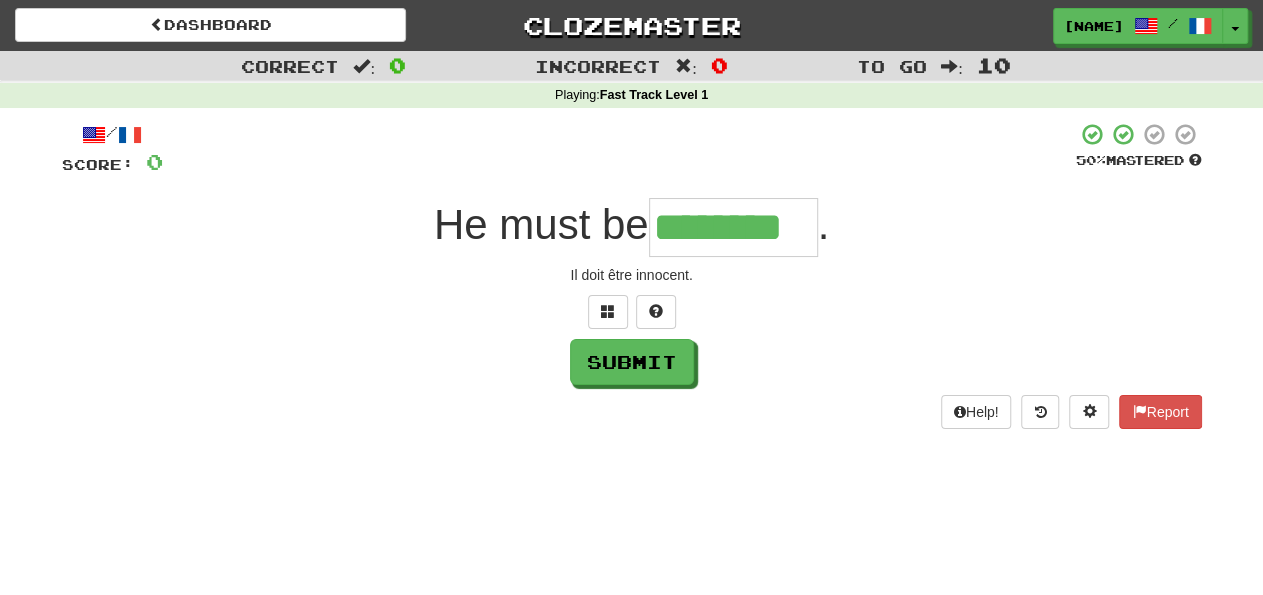 type on "********" 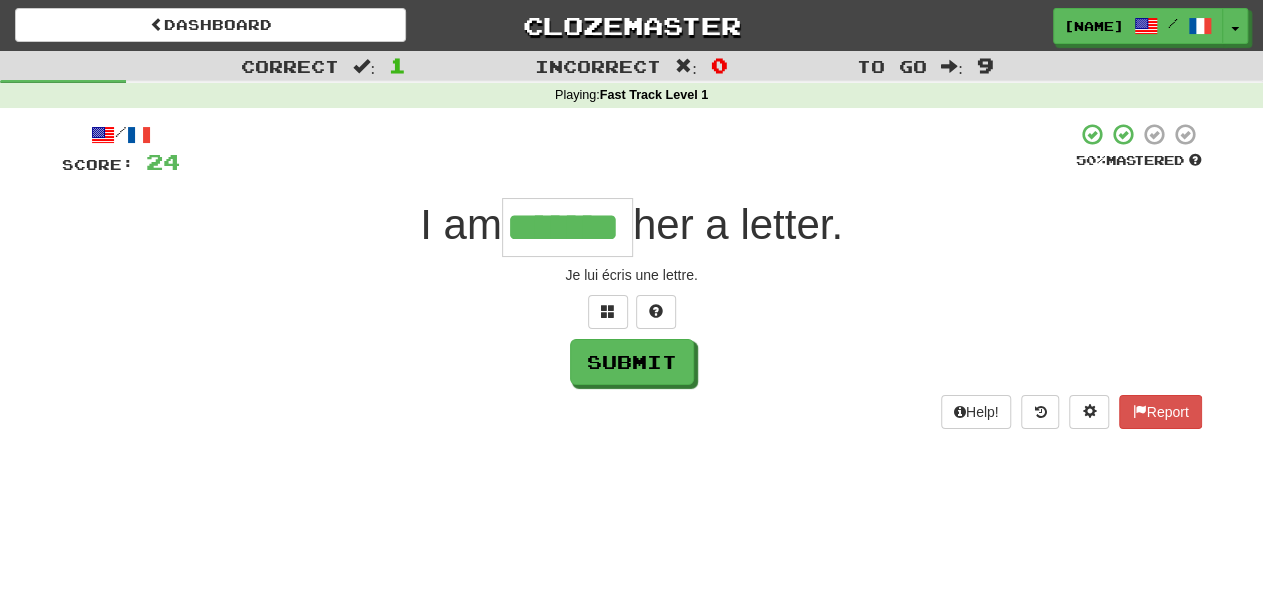 type on "*******" 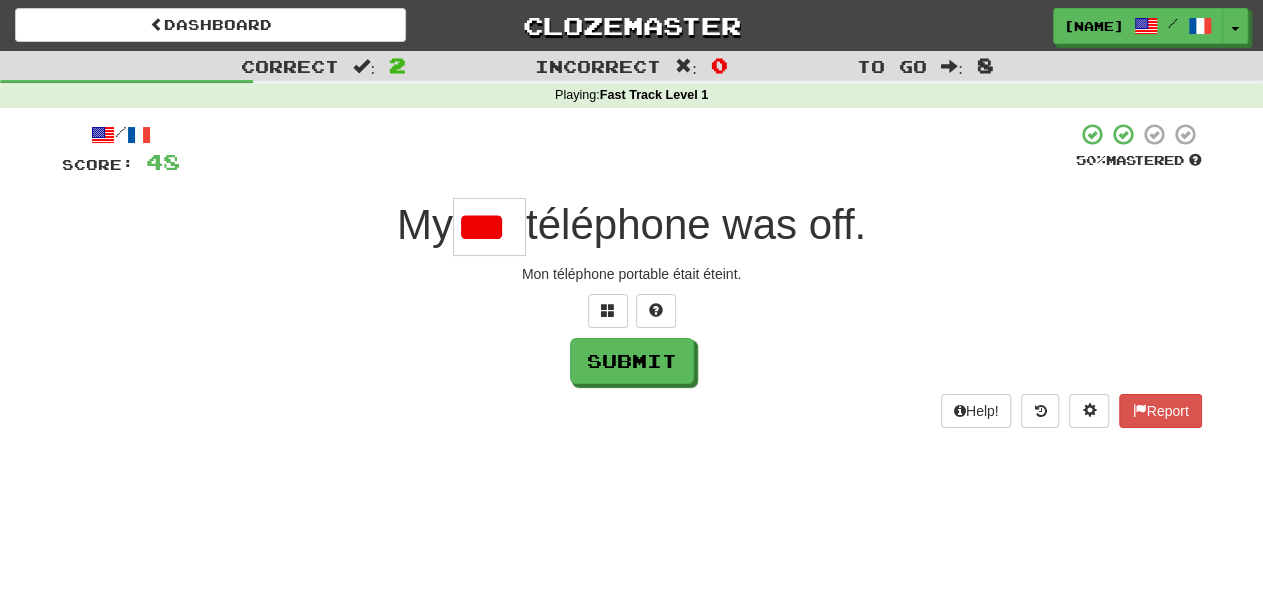 scroll, scrollTop: 0, scrollLeft: 5, axis: horizontal 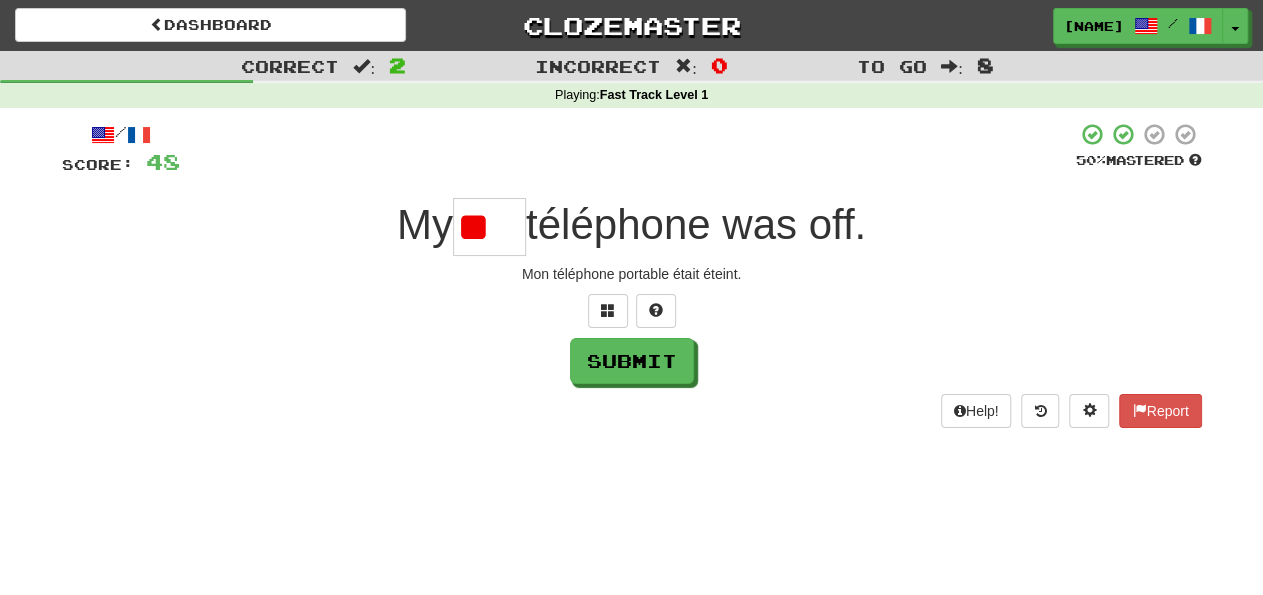 type on "*" 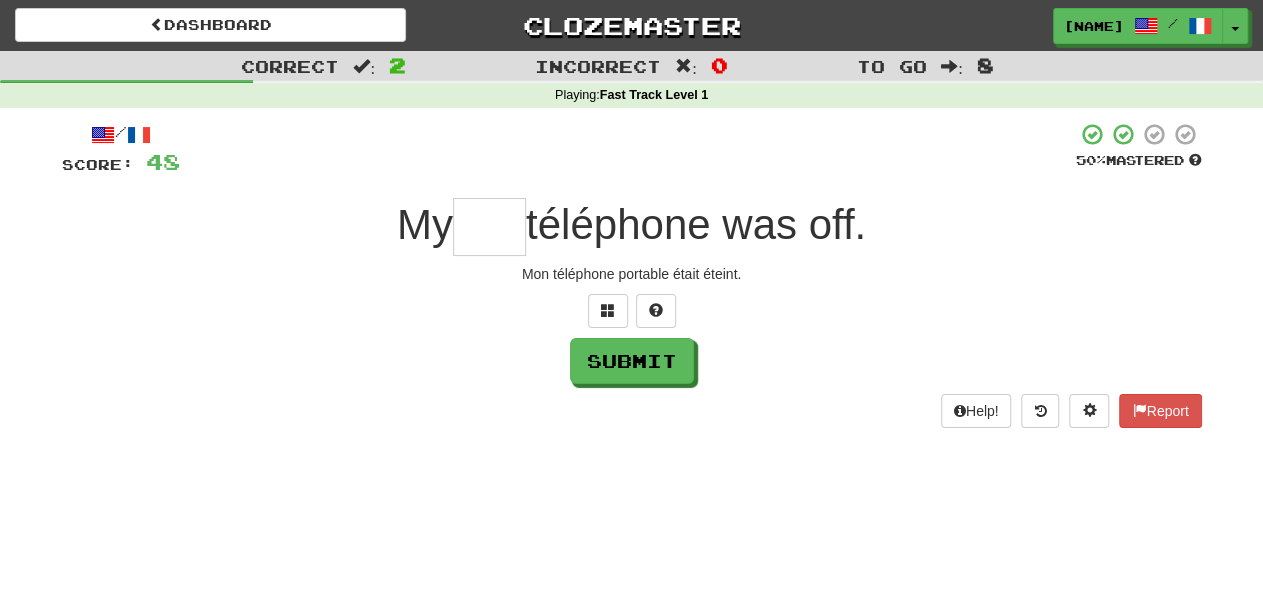 scroll, scrollTop: 0, scrollLeft: 0, axis: both 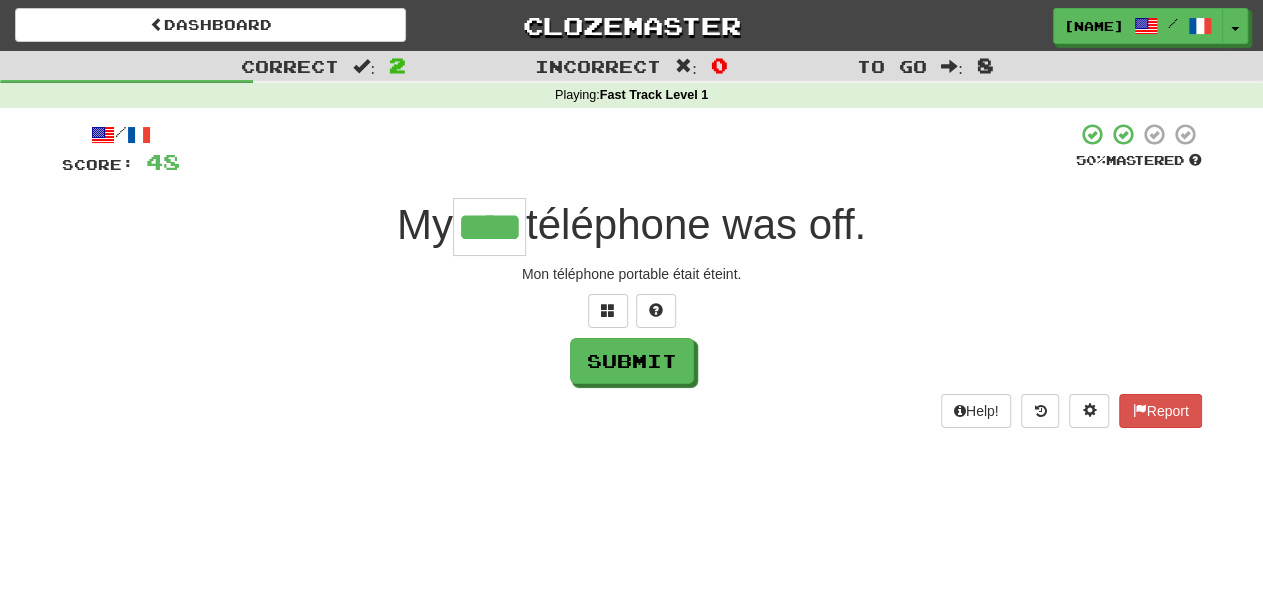 type on "****" 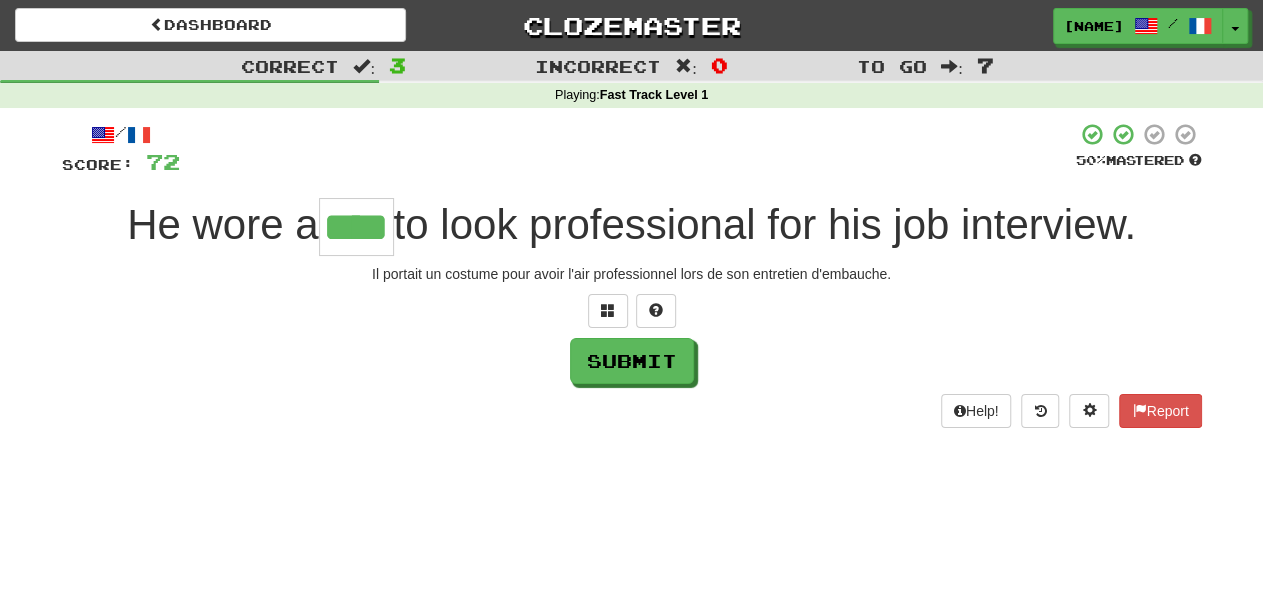 type on "****" 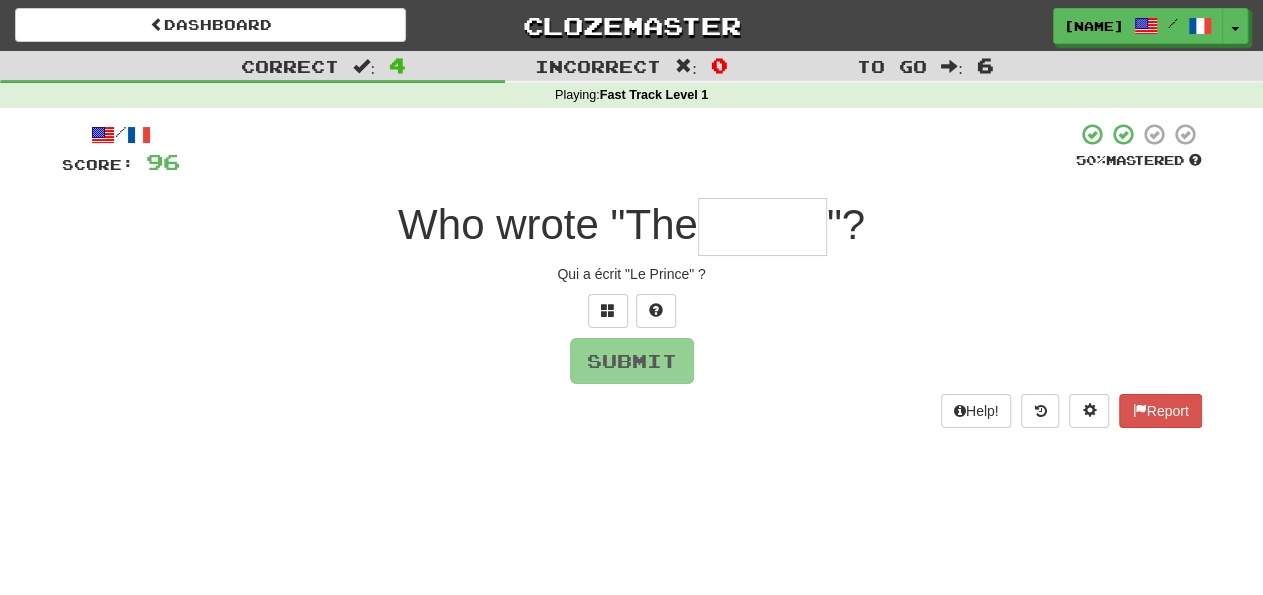 type on "*" 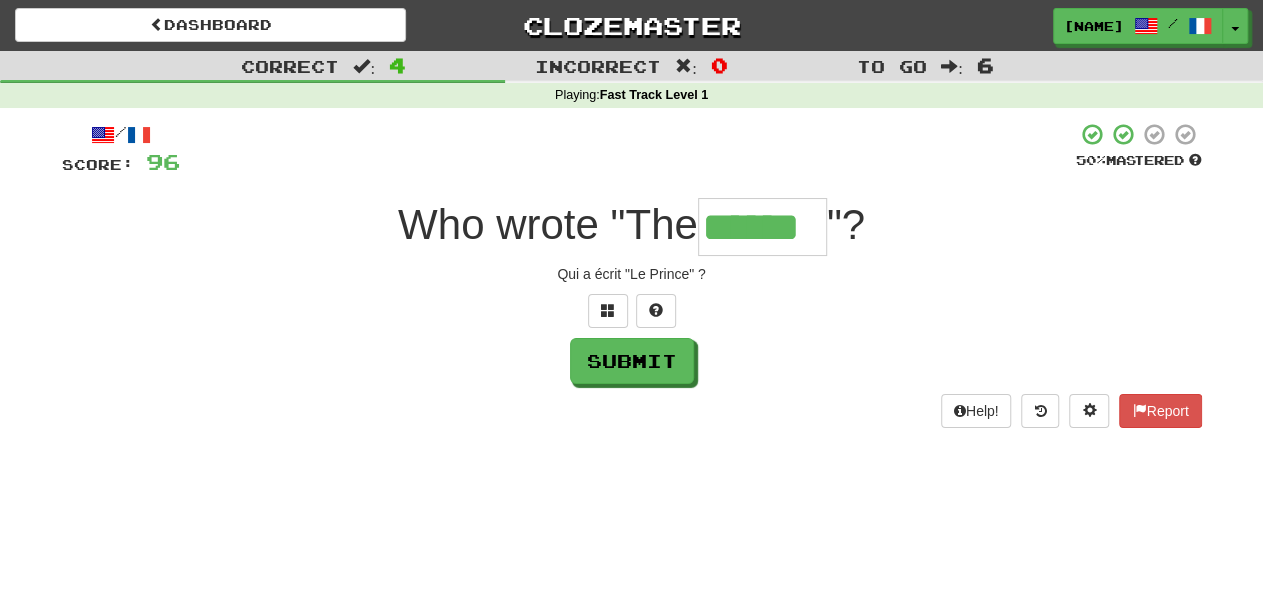 type on "******" 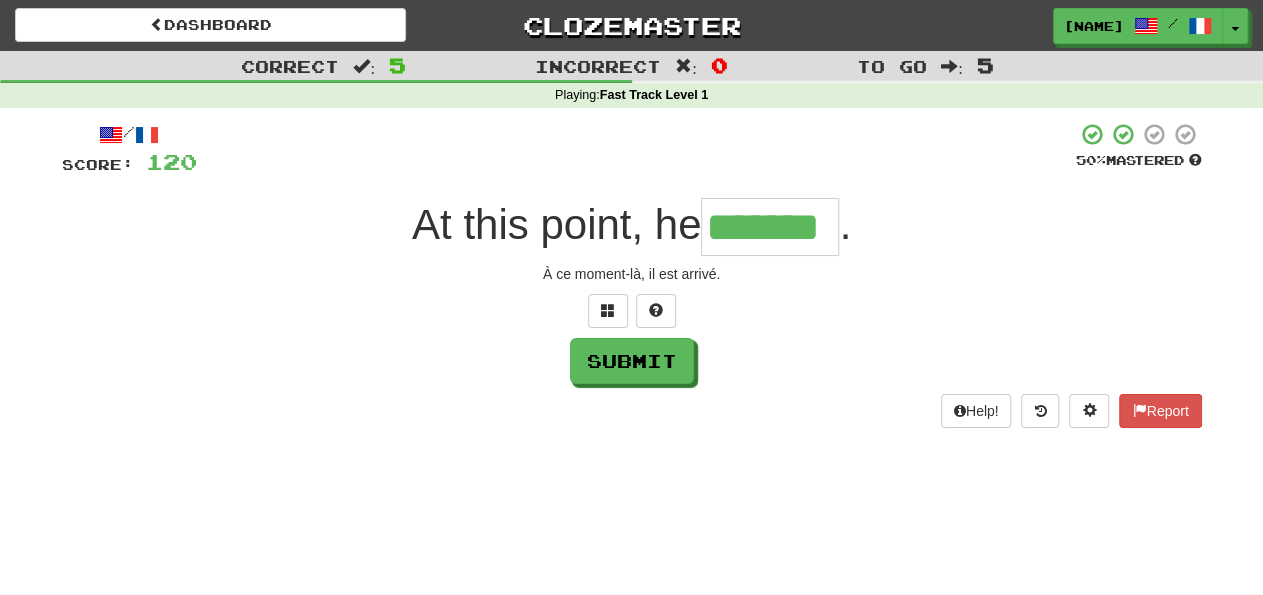 type on "*******" 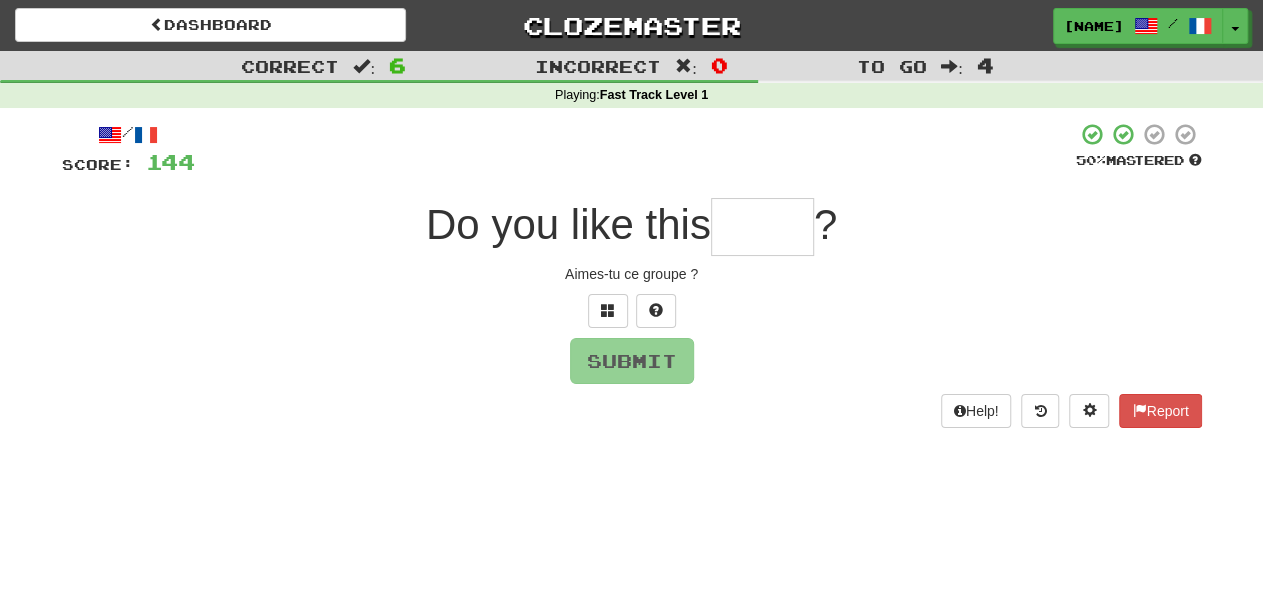type on "*" 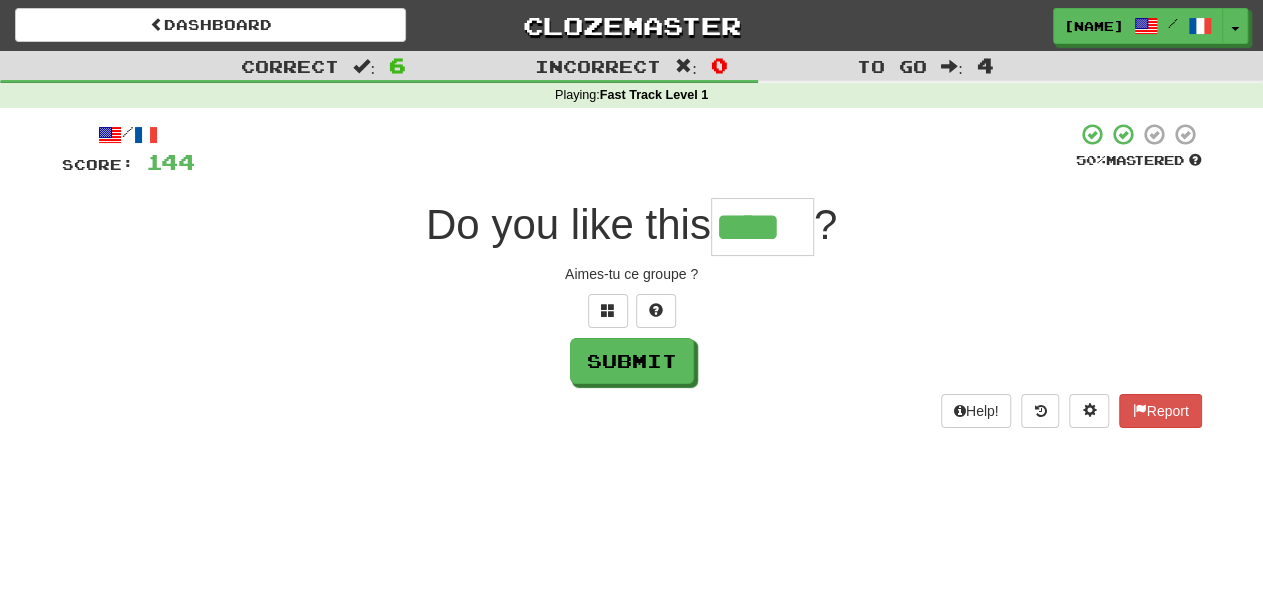 type on "****" 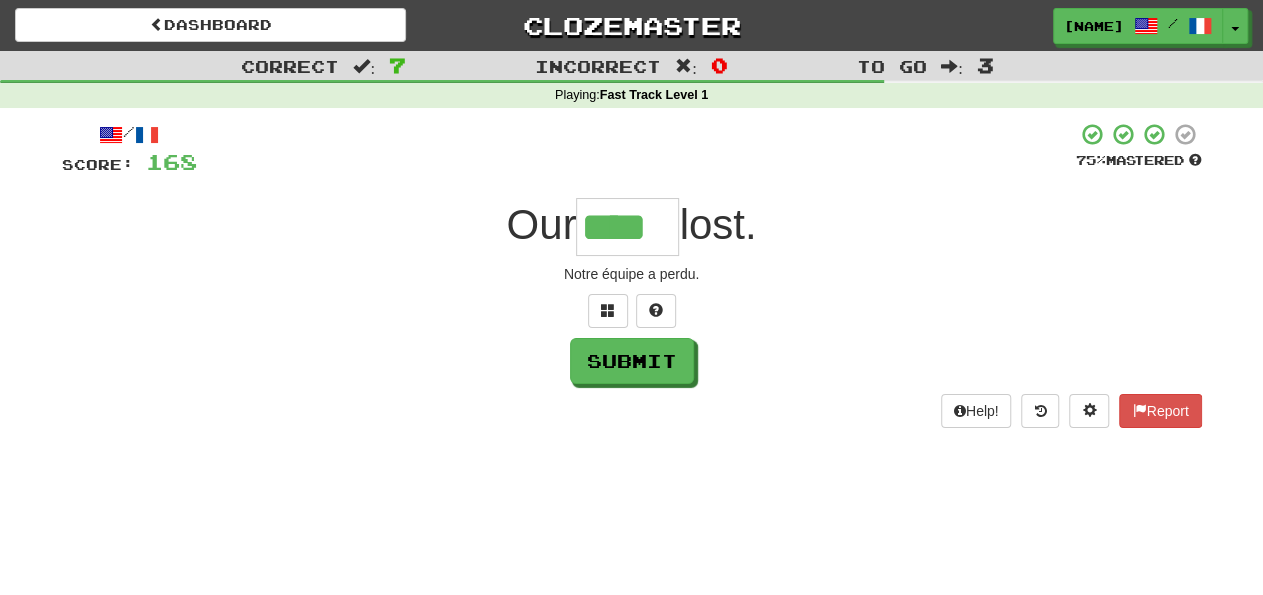 type on "****" 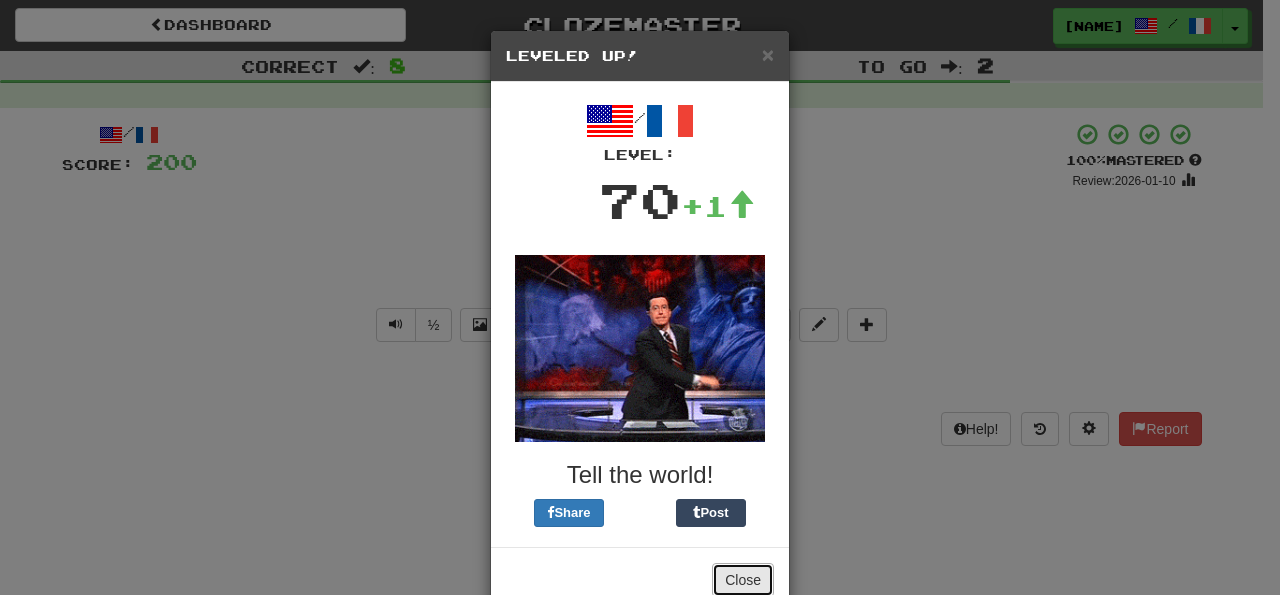 click on "Close" at bounding box center (743, 580) 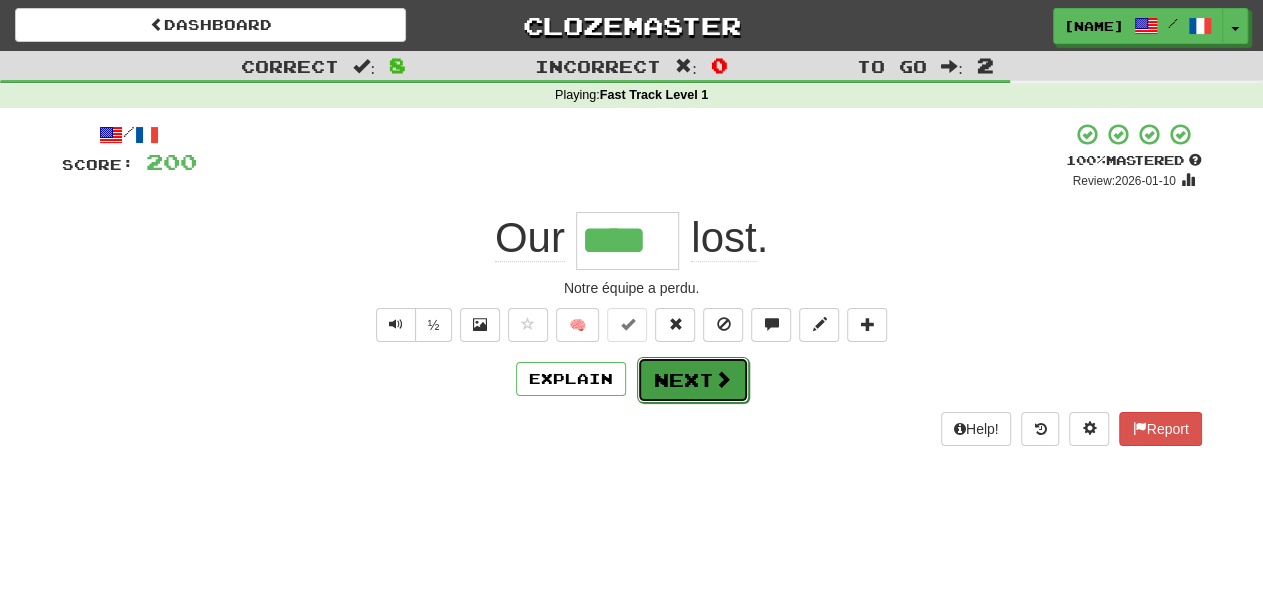 click on "Next" at bounding box center [693, 380] 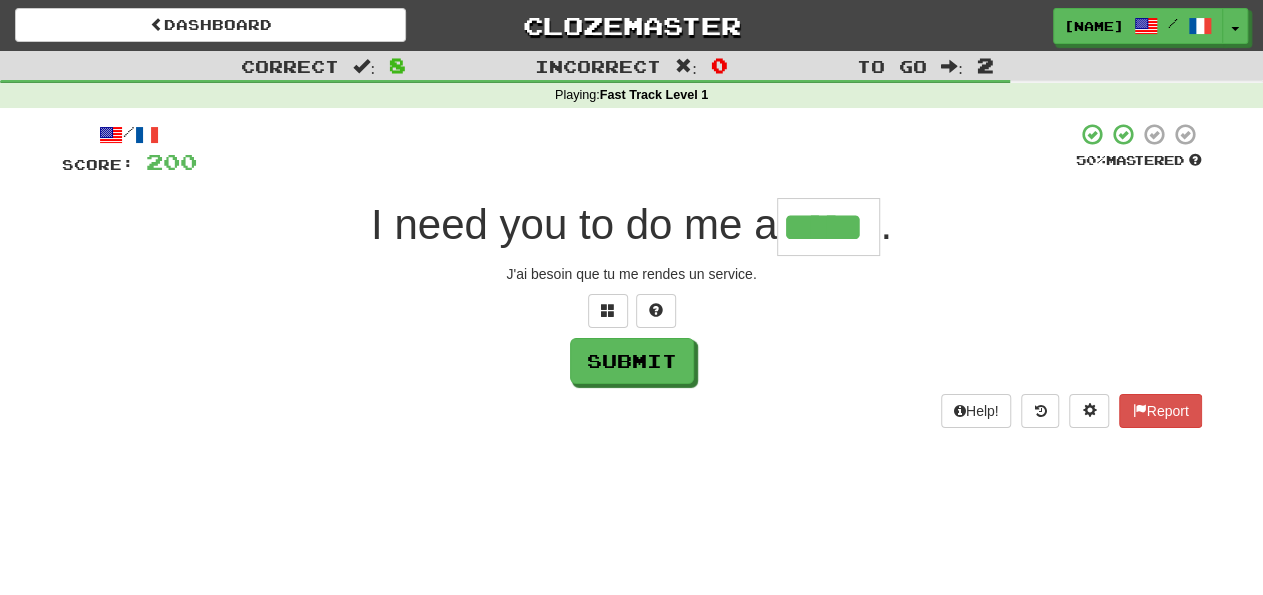 type on "*****" 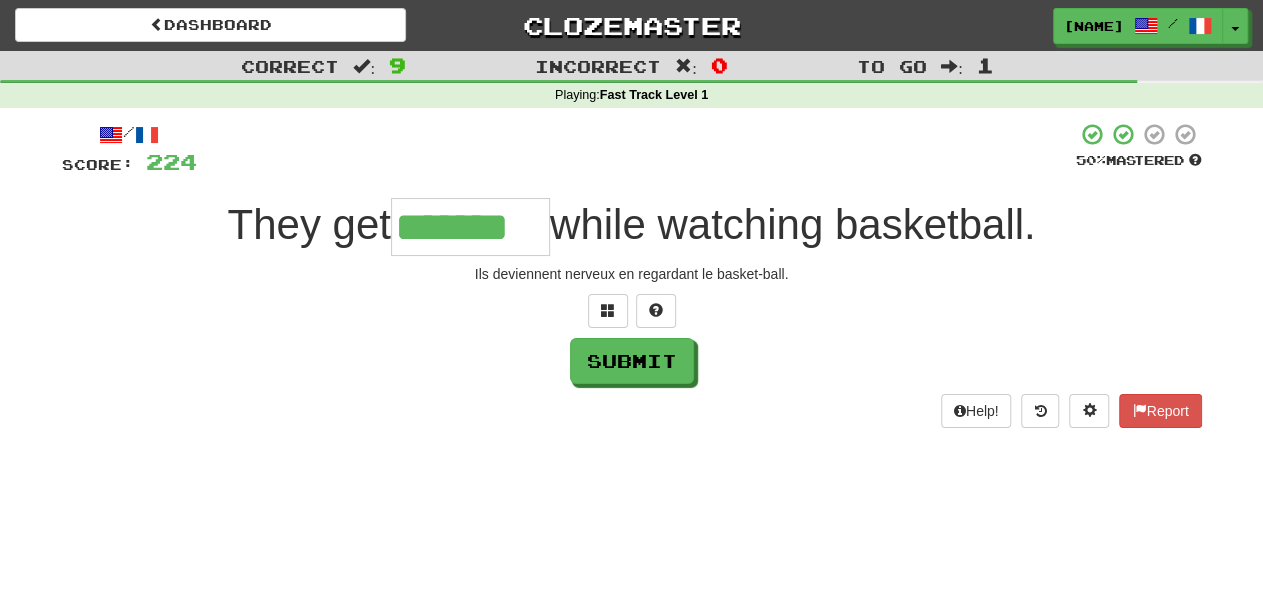 type on "*******" 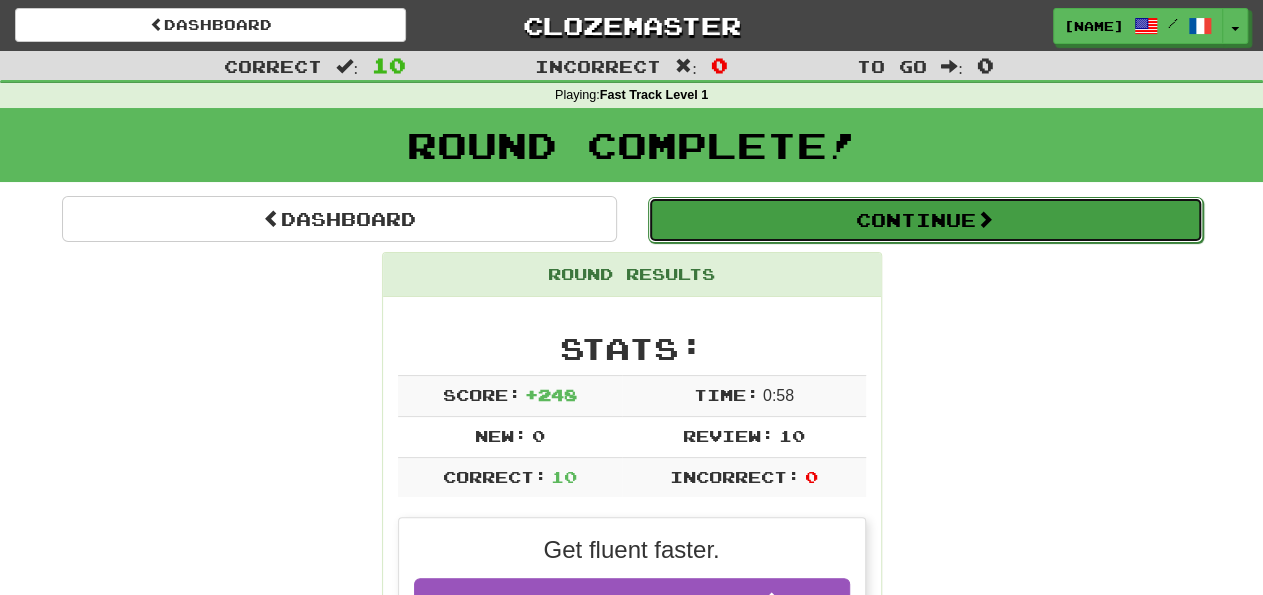 click on "Continue" at bounding box center [925, 220] 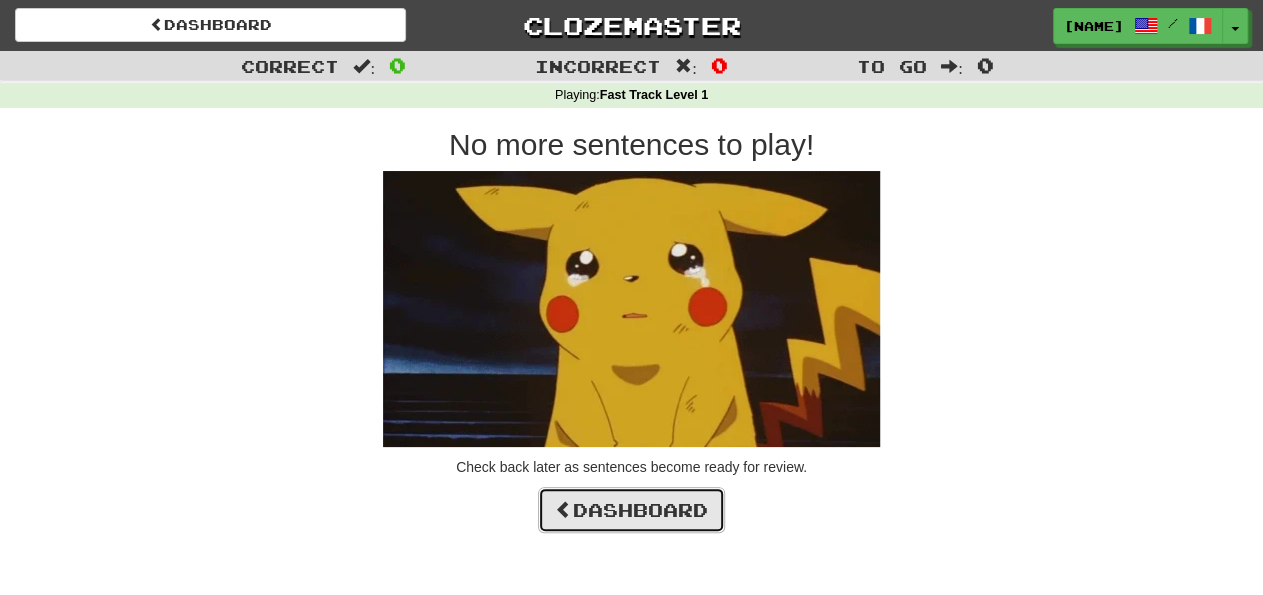 click on "Dashboard" at bounding box center (631, 510) 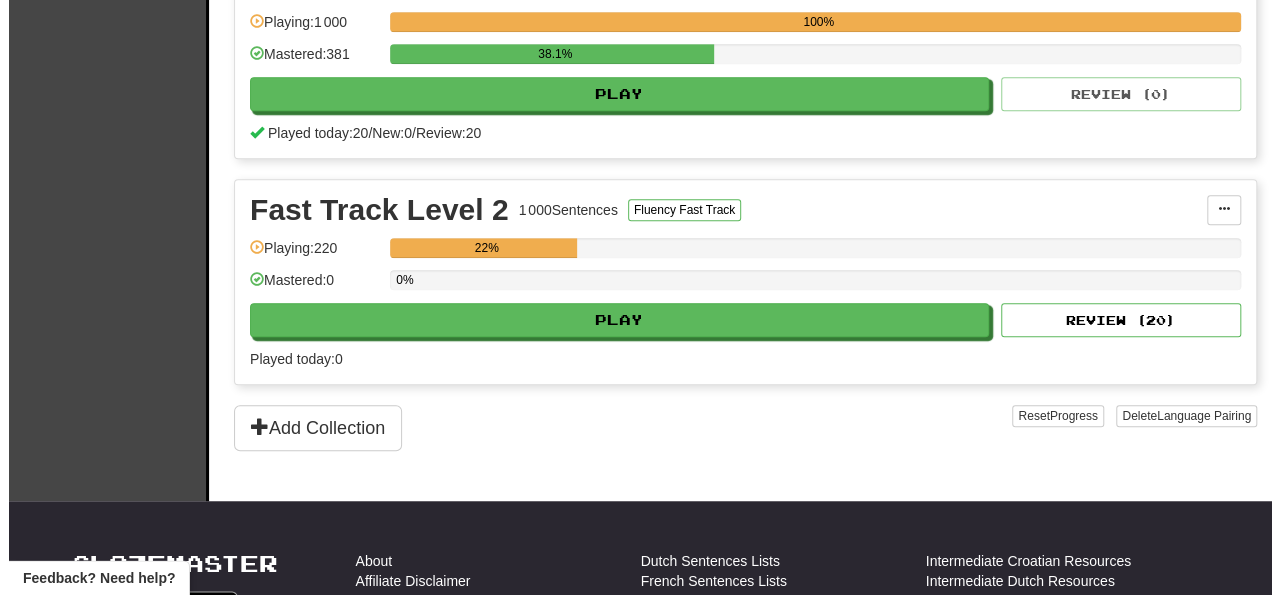 scroll, scrollTop: 508, scrollLeft: 0, axis: vertical 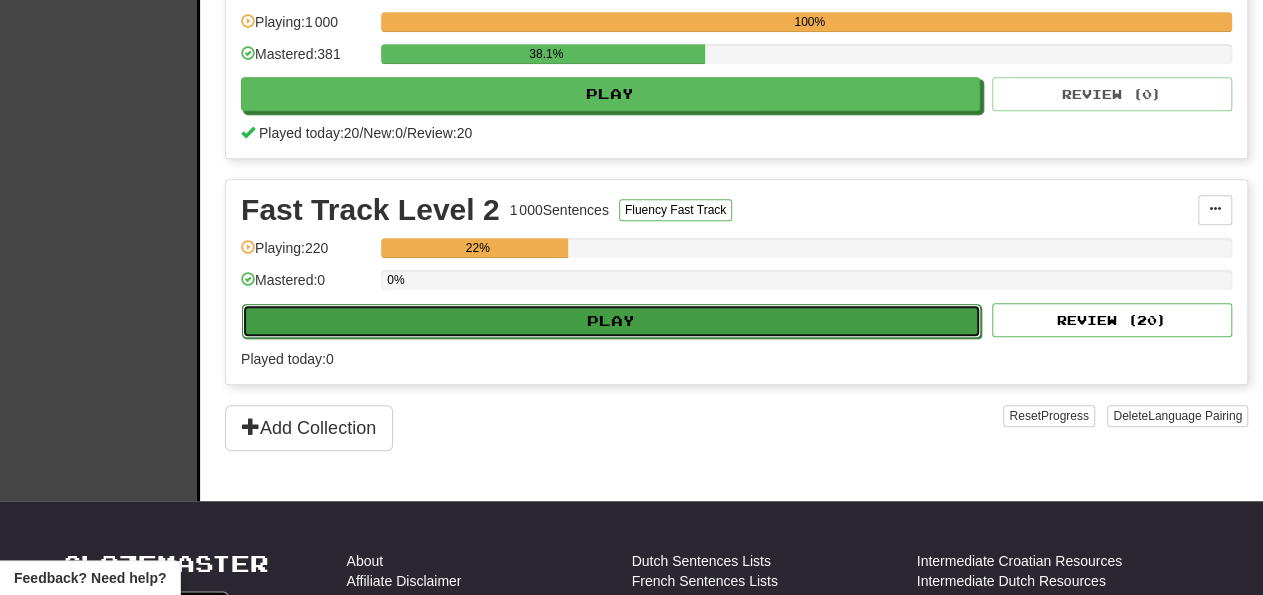 click on "Play" at bounding box center [611, 321] 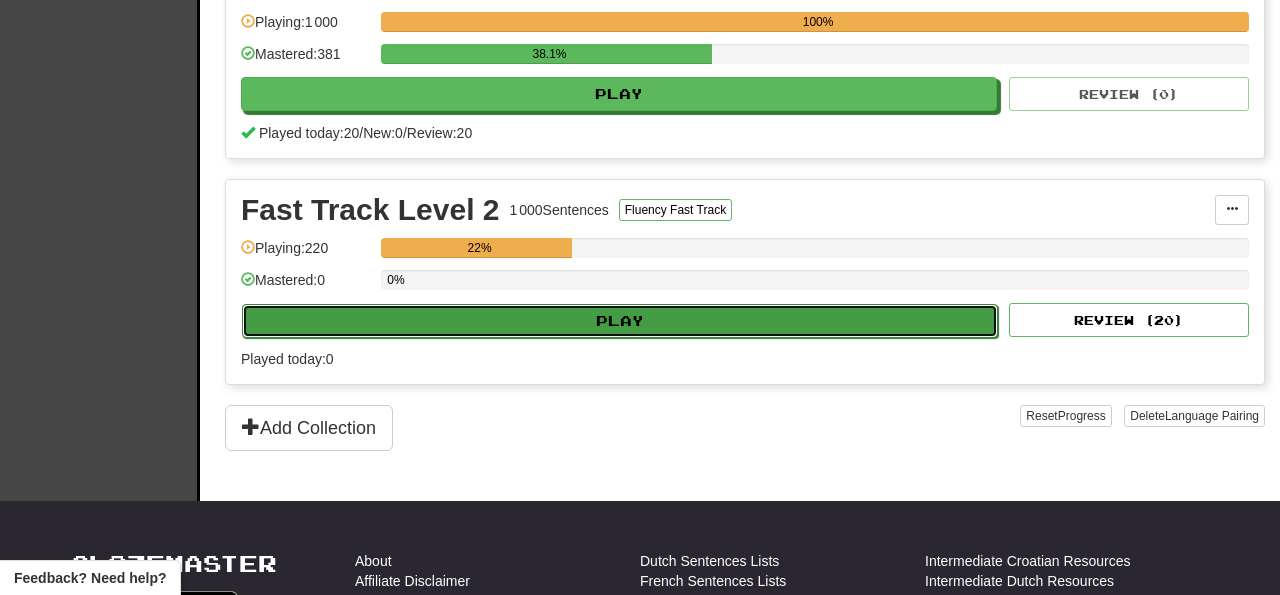 select on "**" 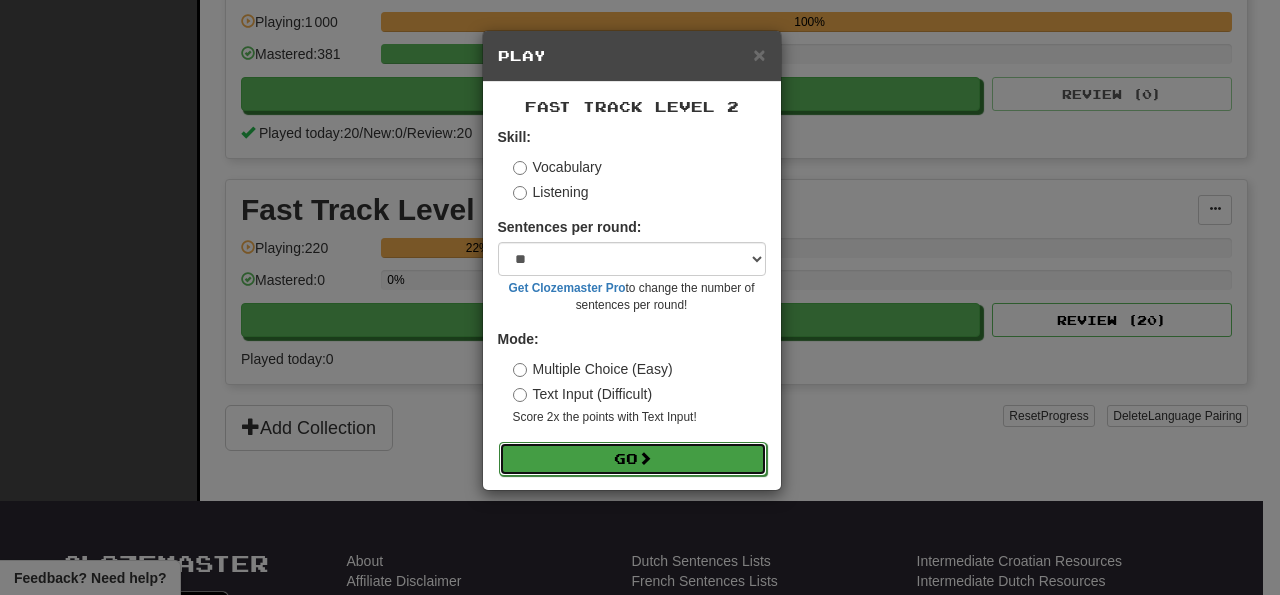 click on "Go" at bounding box center (633, 459) 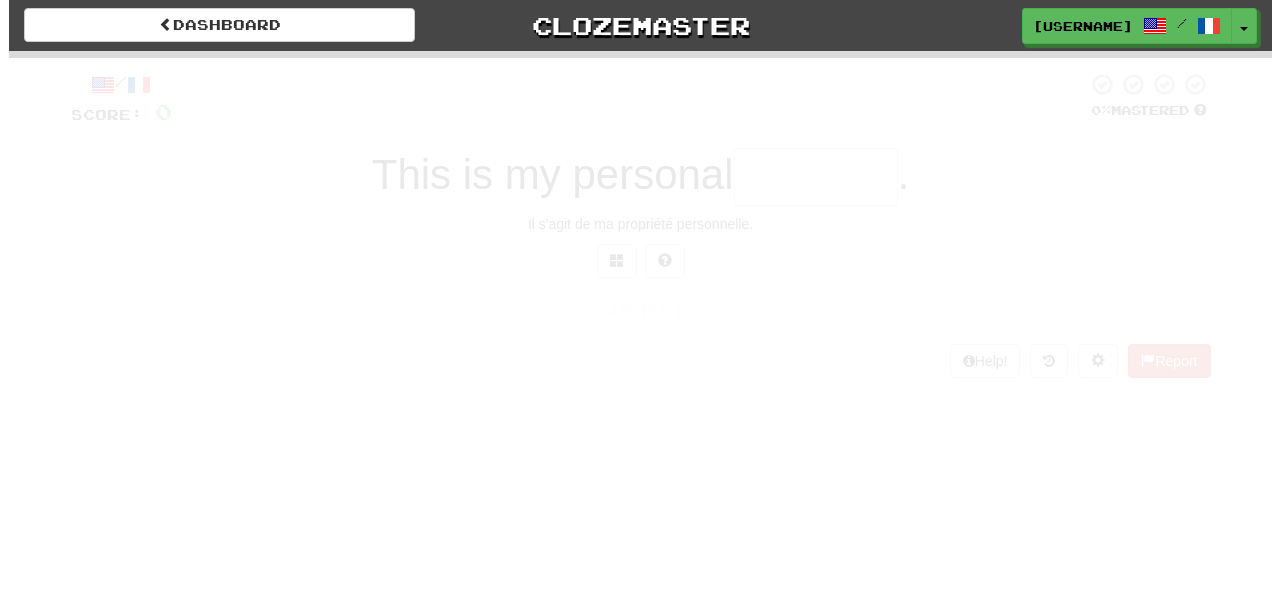 scroll, scrollTop: 0, scrollLeft: 0, axis: both 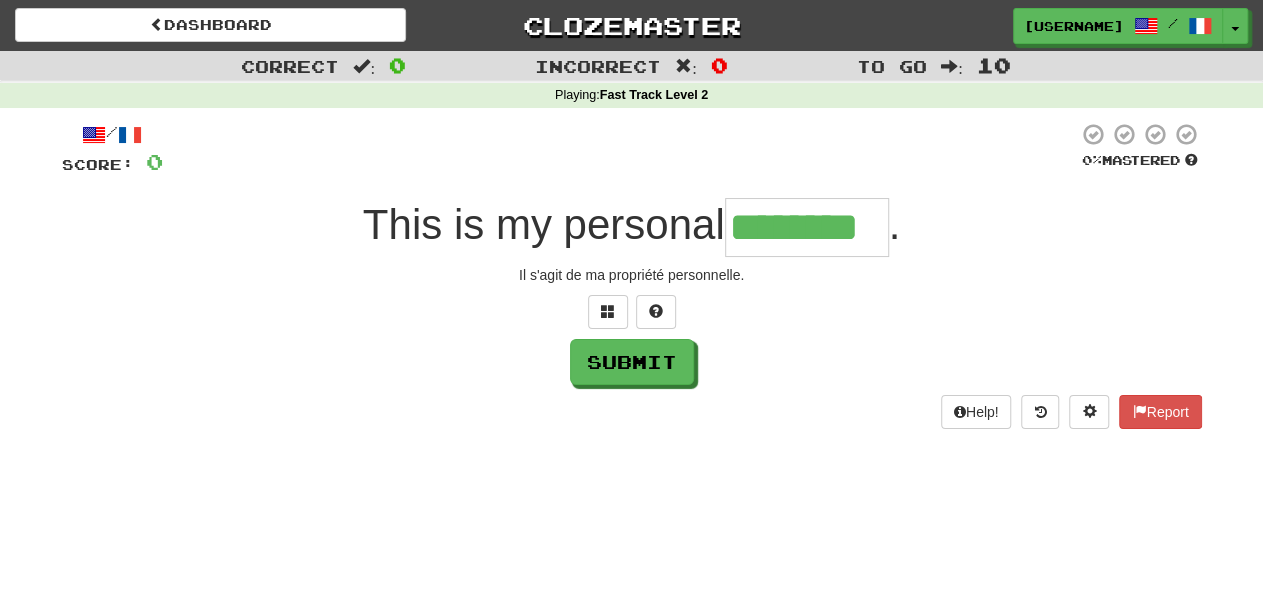 type on "********" 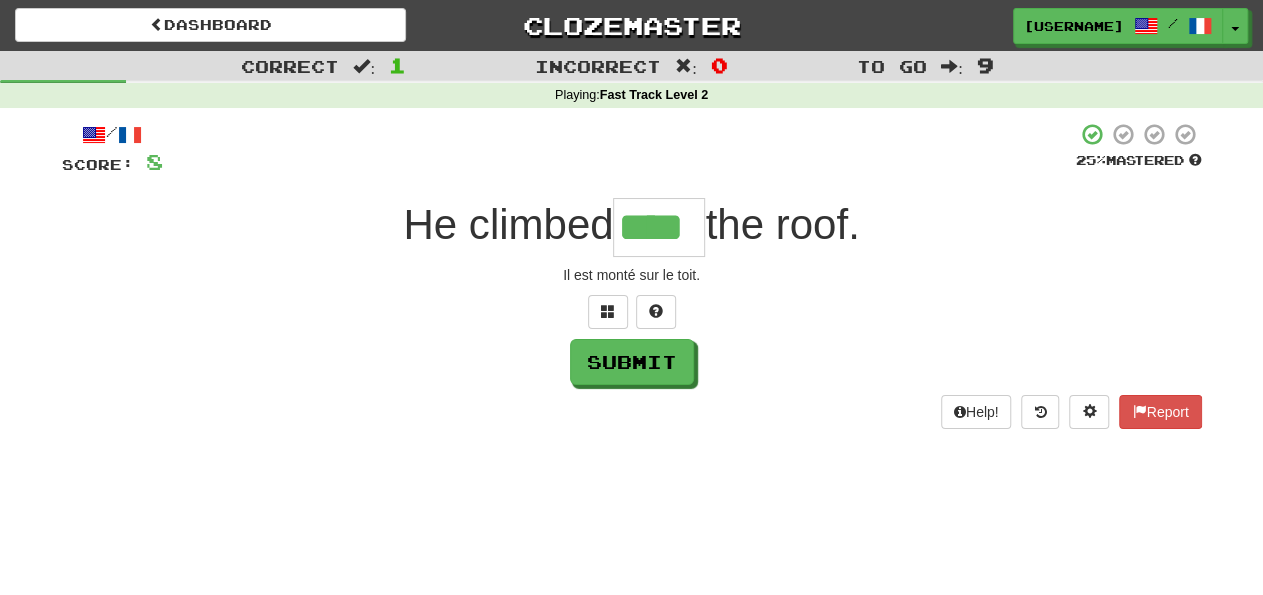 type on "****" 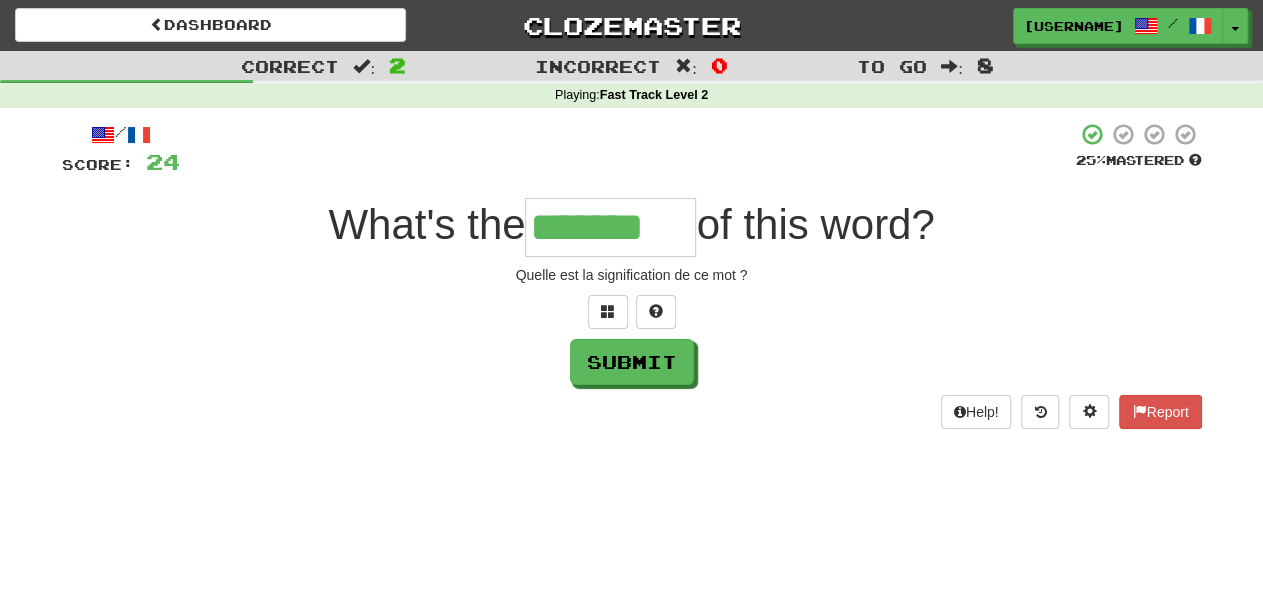type on "*******" 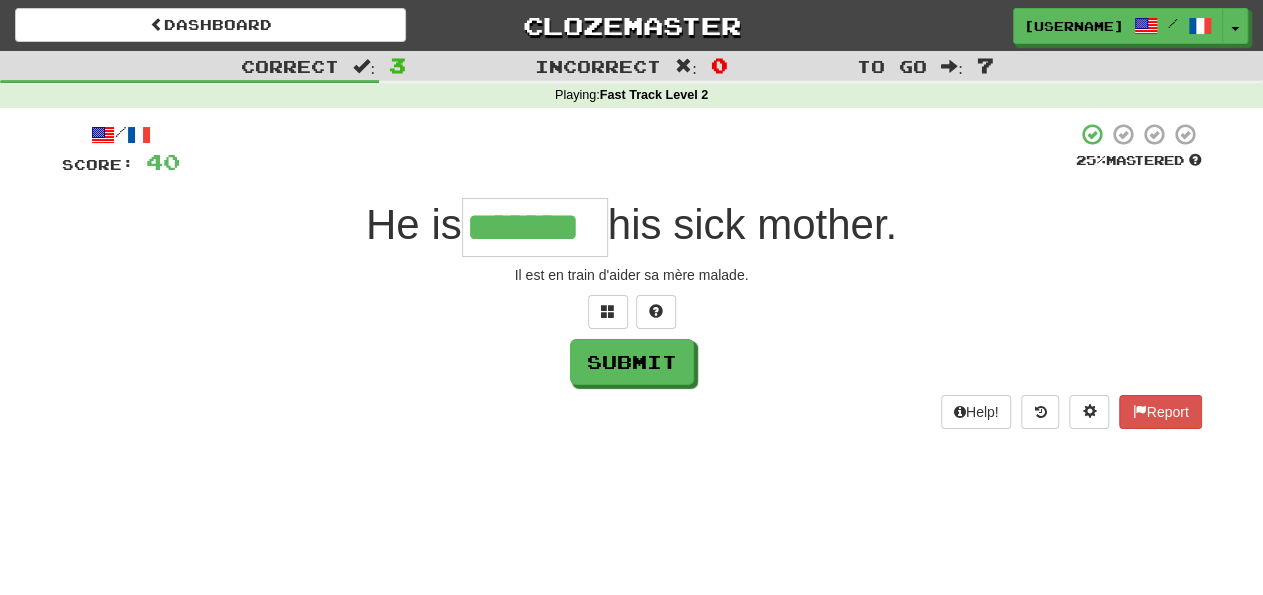 type on "*******" 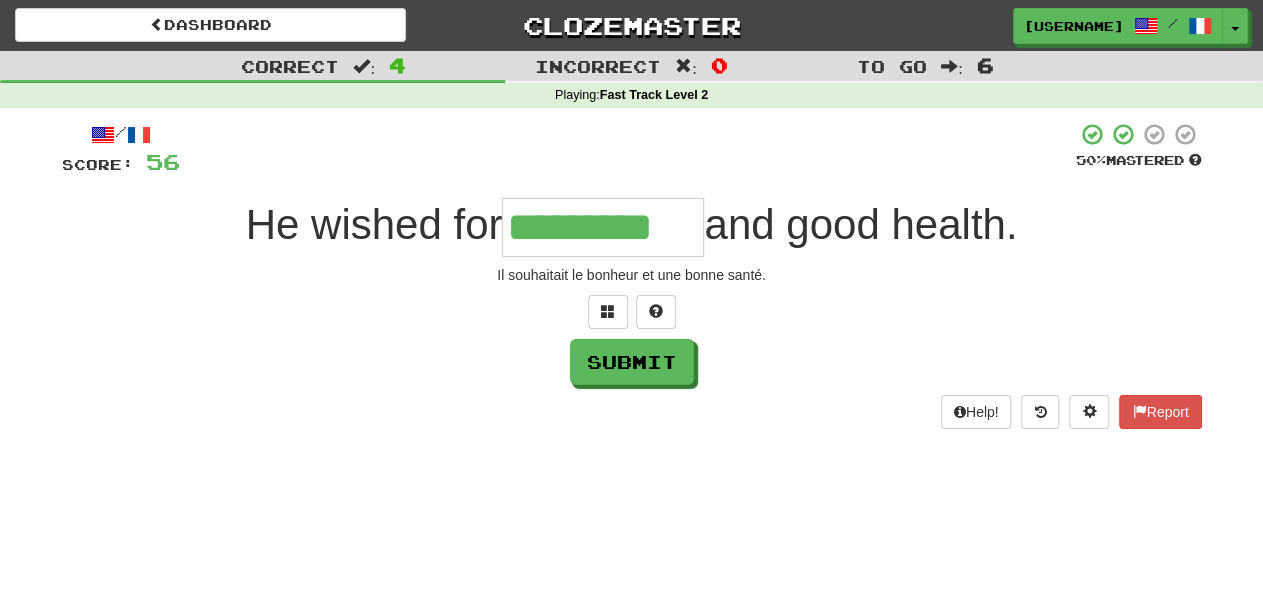 type on "*********" 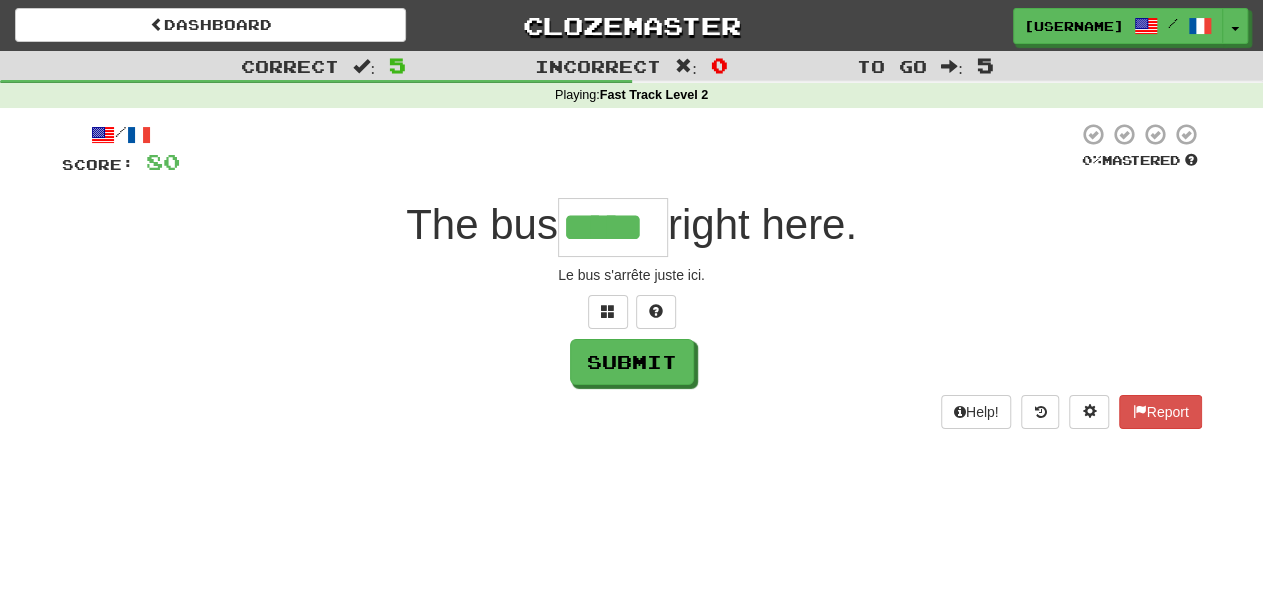 type on "*****" 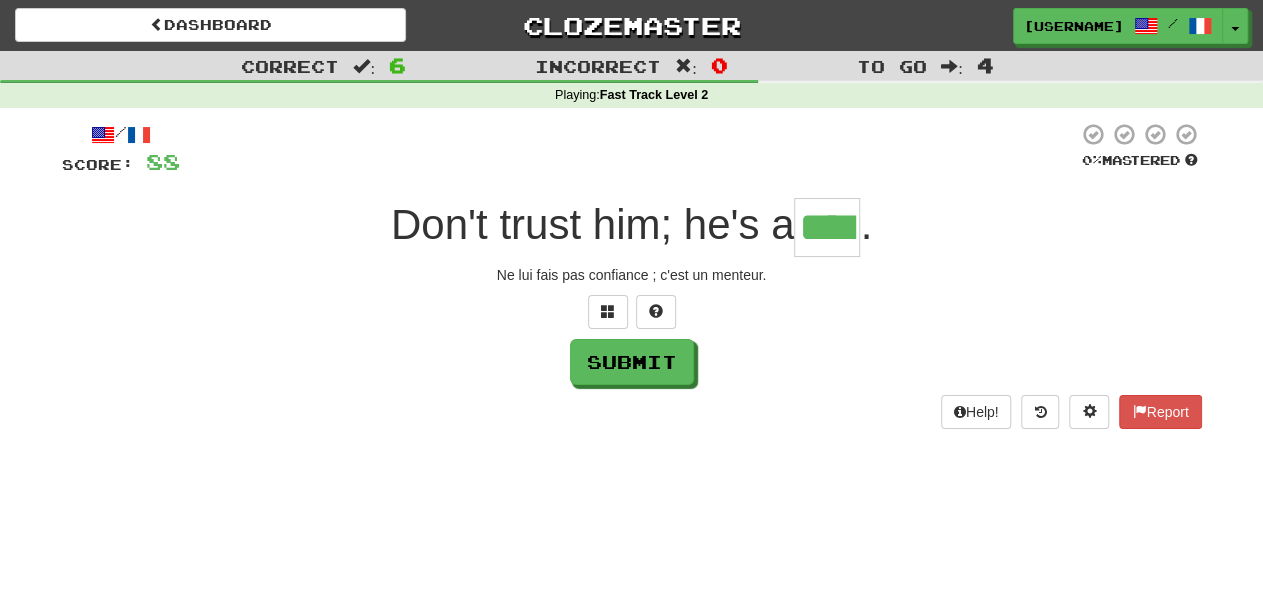 type on "****" 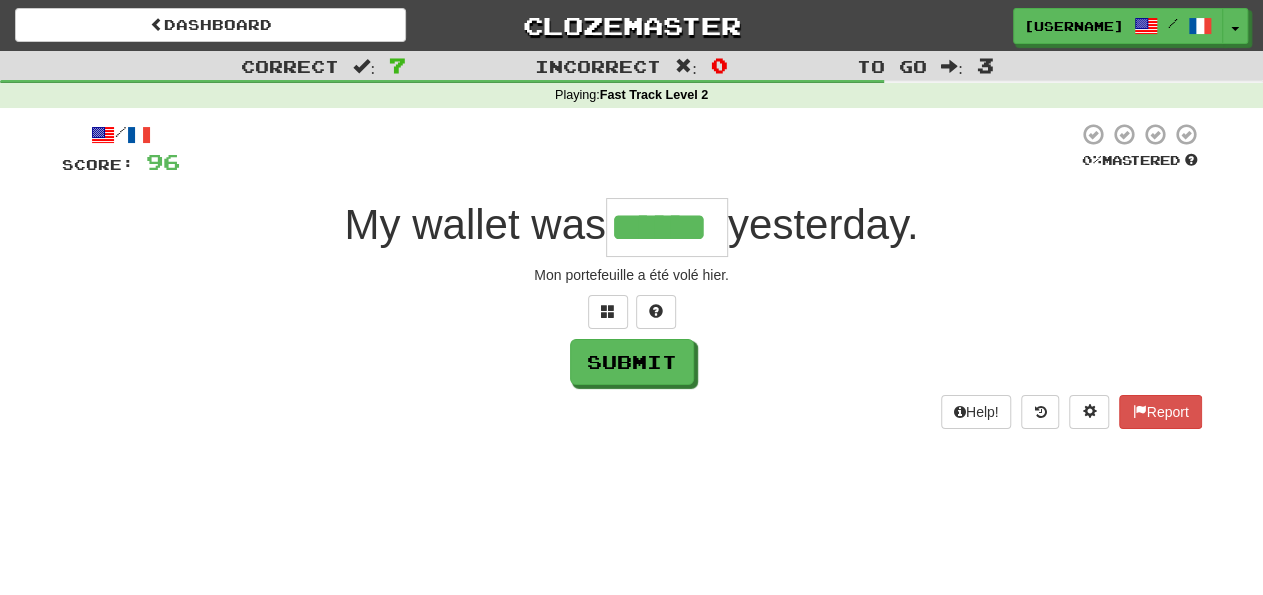 type on "******" 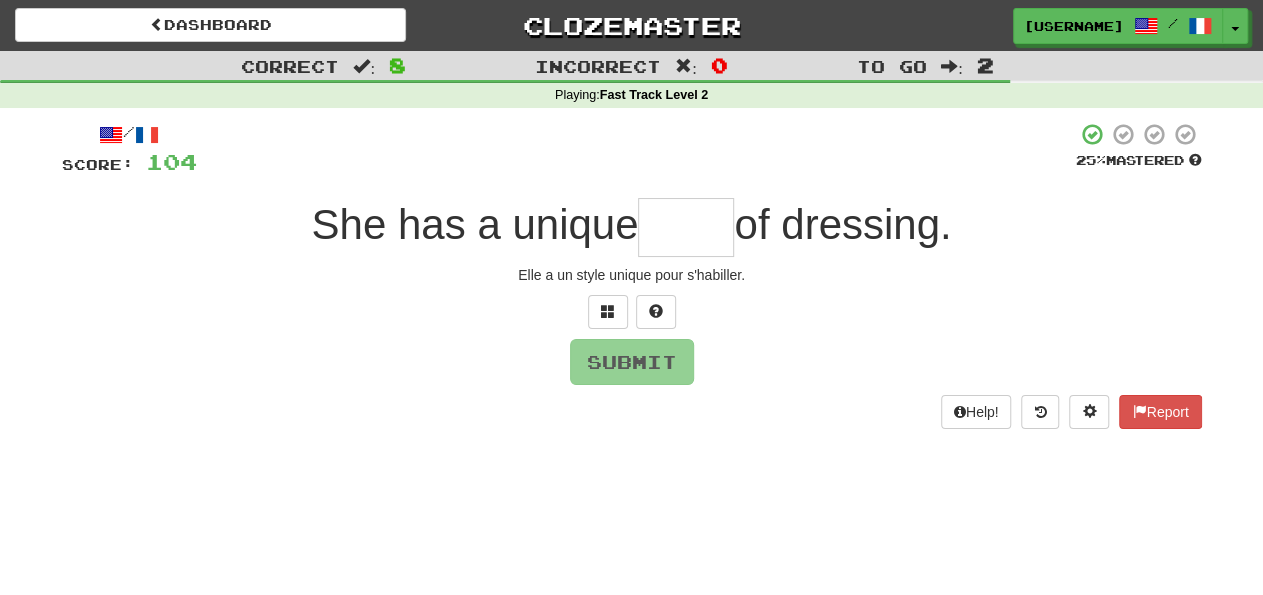 type on "*" 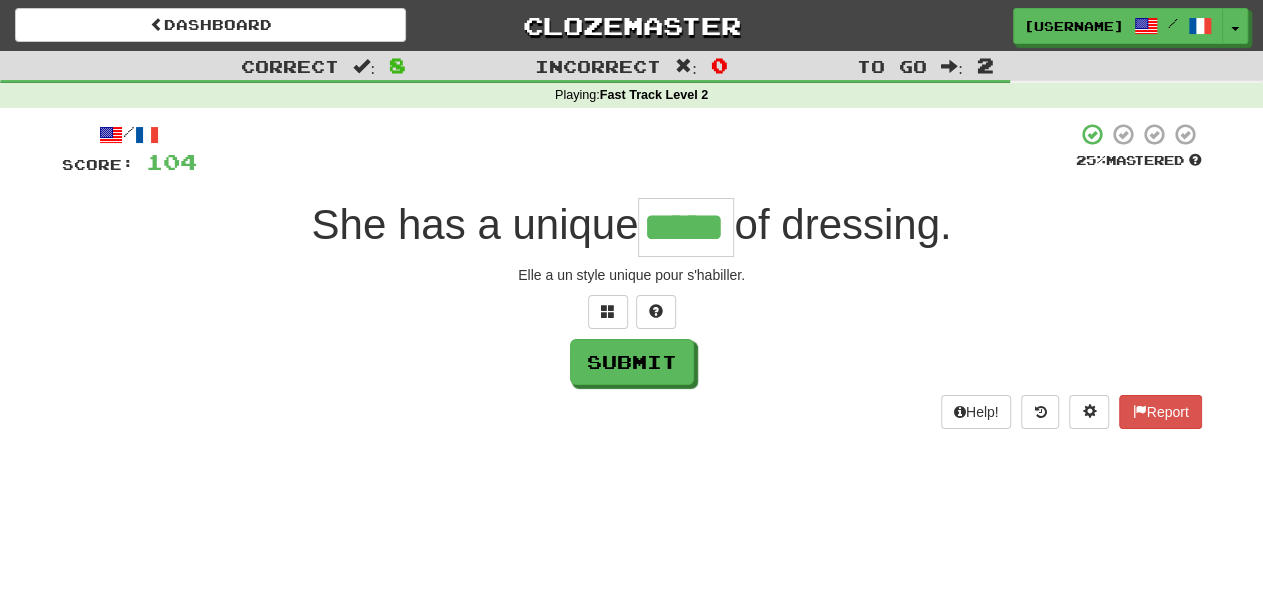 type on "*****" 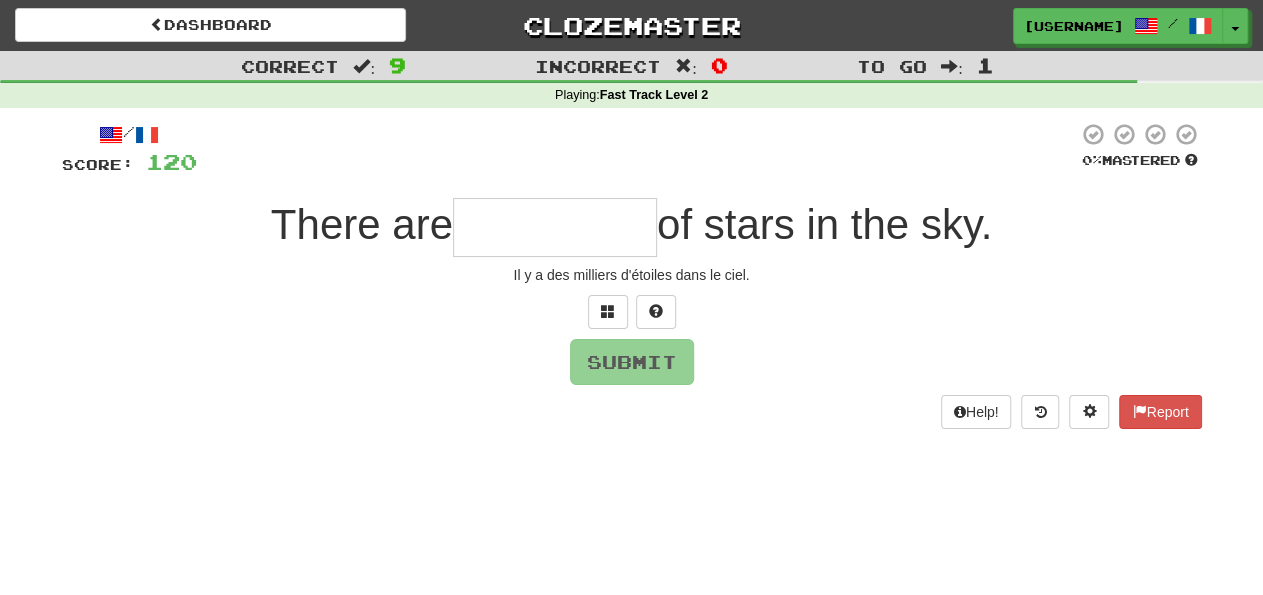 type on "*" 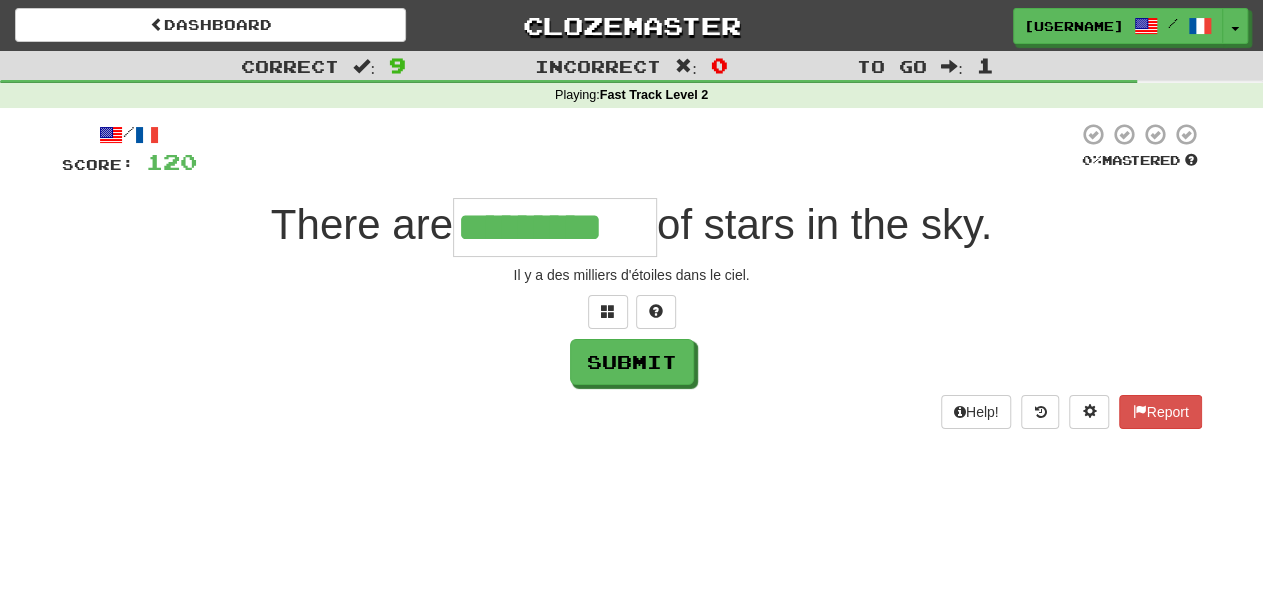 type on "*********" 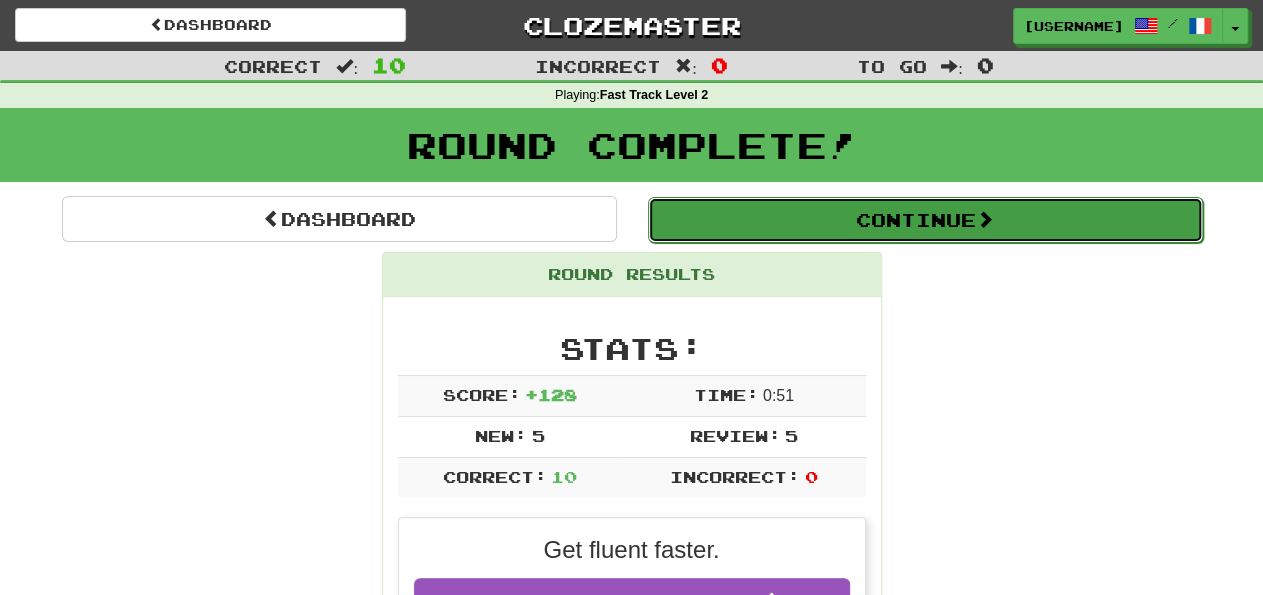 click on "Continue" at bounding box center [925, 220] 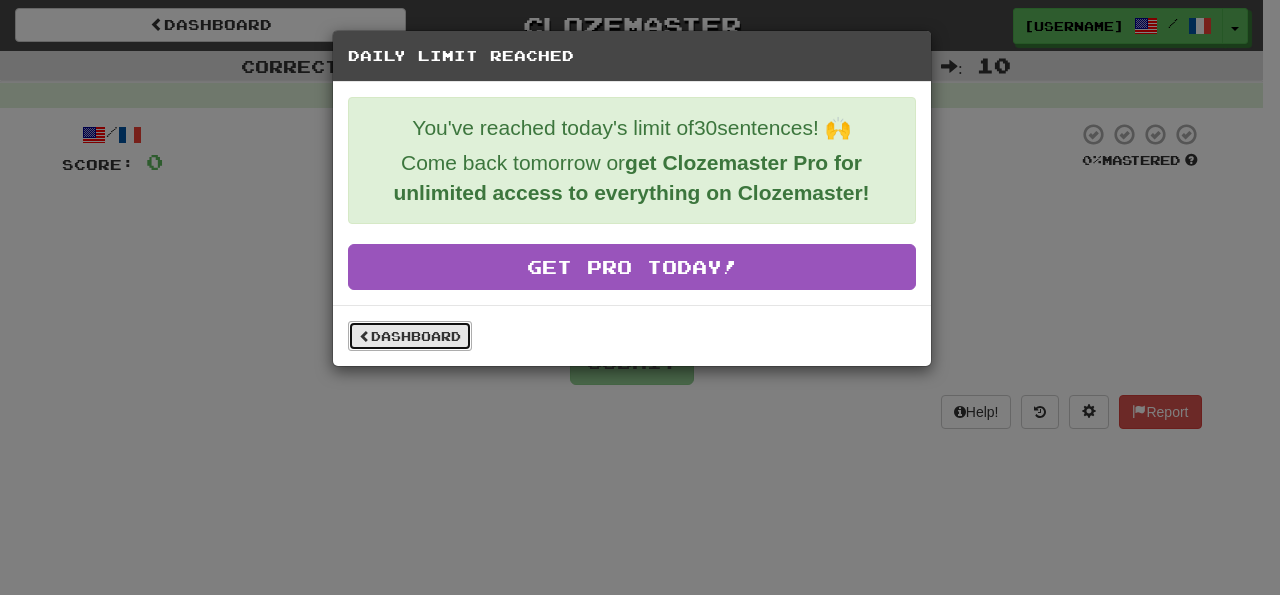 click on "Dashboard" at bounding box center (410, 336) 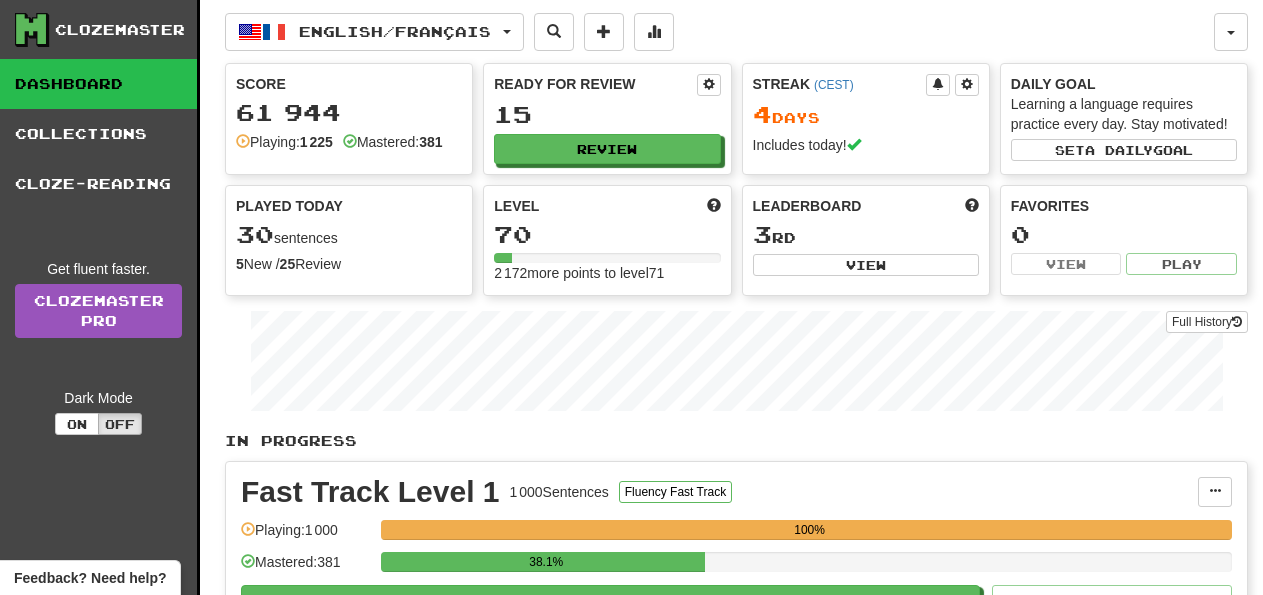 scroll, scrollTop: 0, scrollLeft: 0, axis: both 